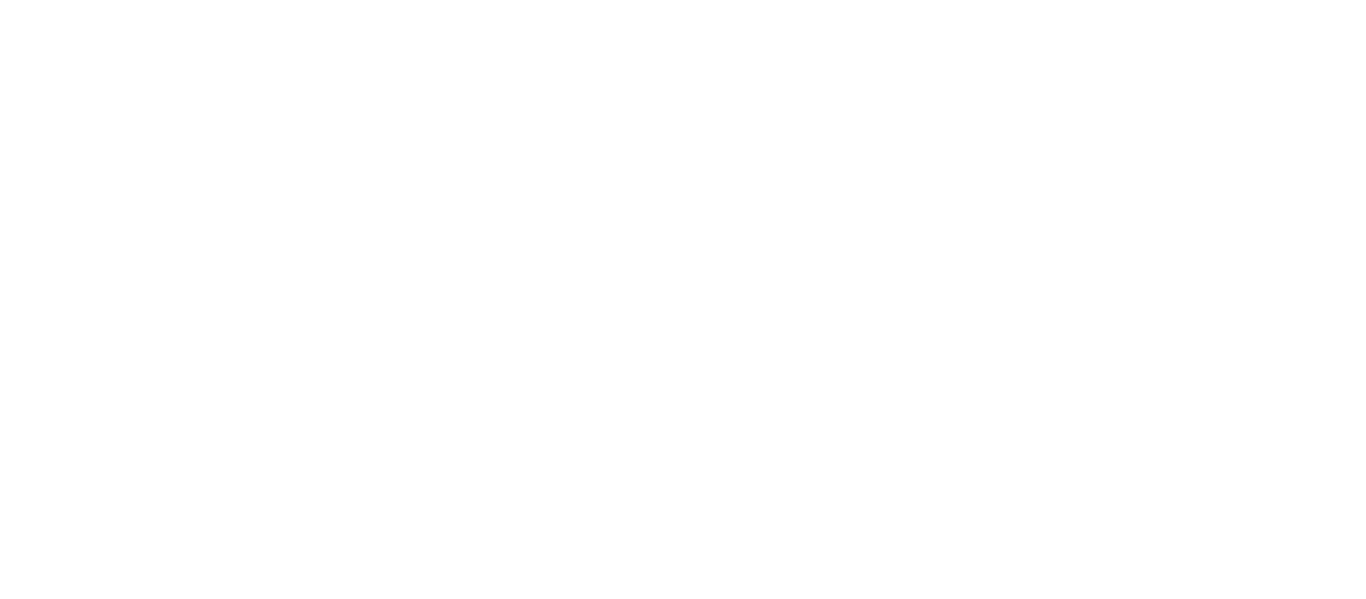 scroll, scrollTop: 0, scrollLeft: 0, axis: both 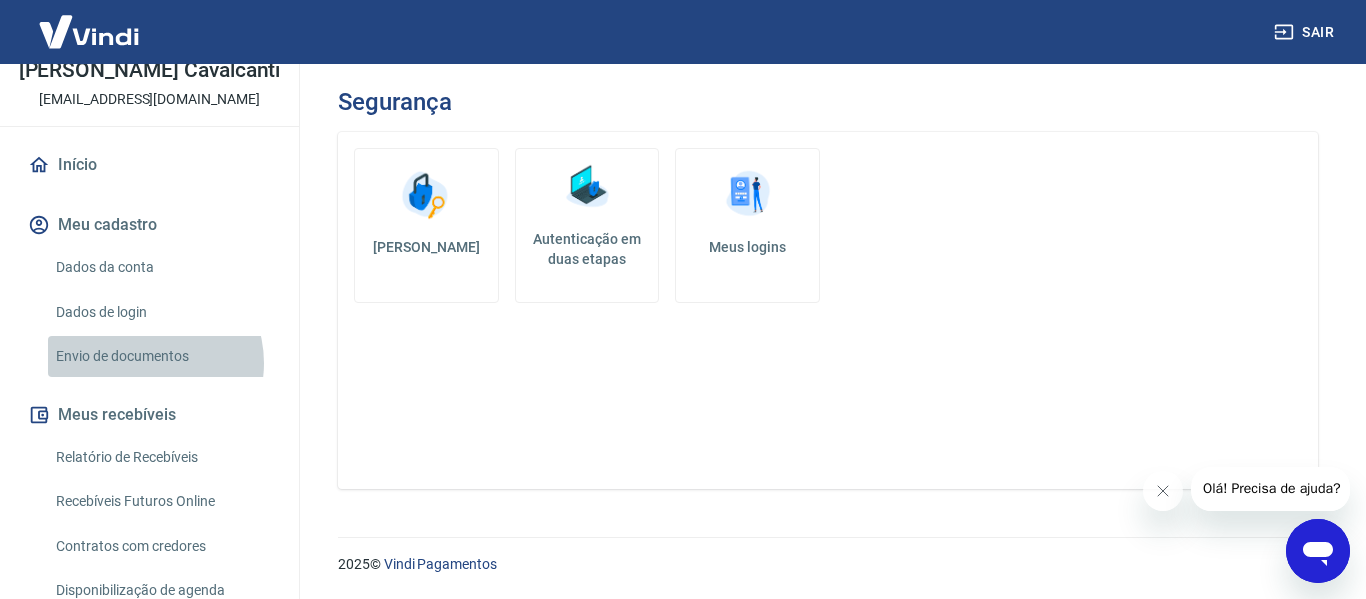 click on "Envio de documentos" at bounding box center [161, 356] 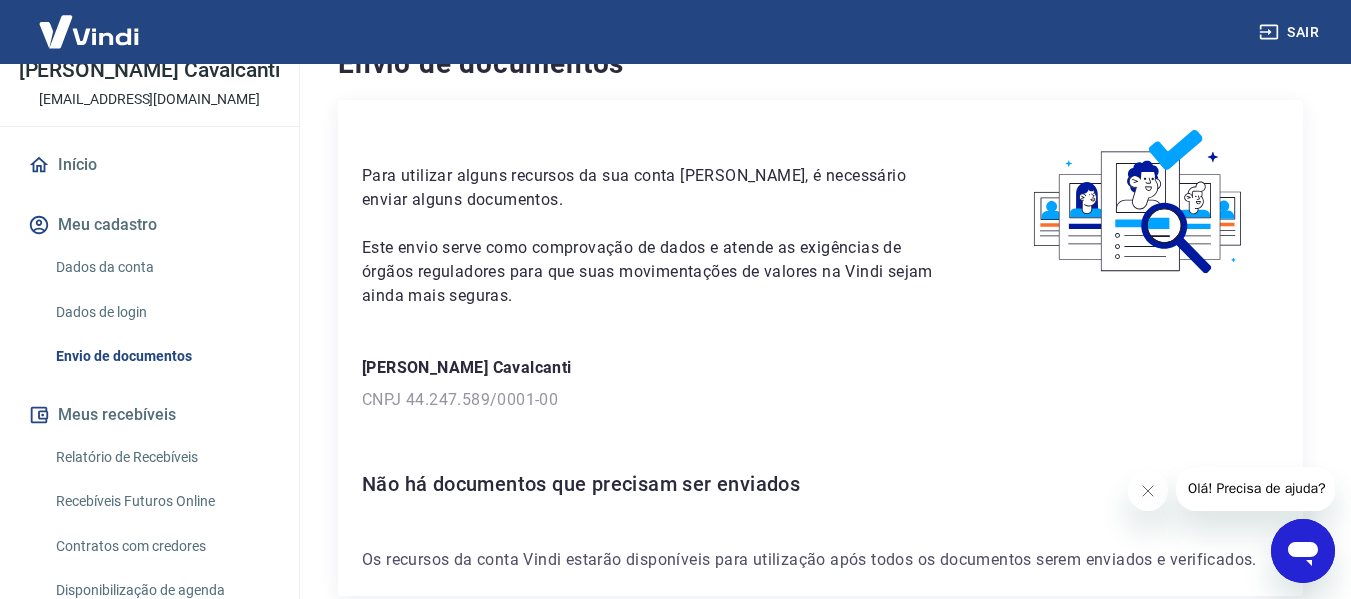 scroll, scrollTop: 151, scrollLeft: 0, axis: vertical 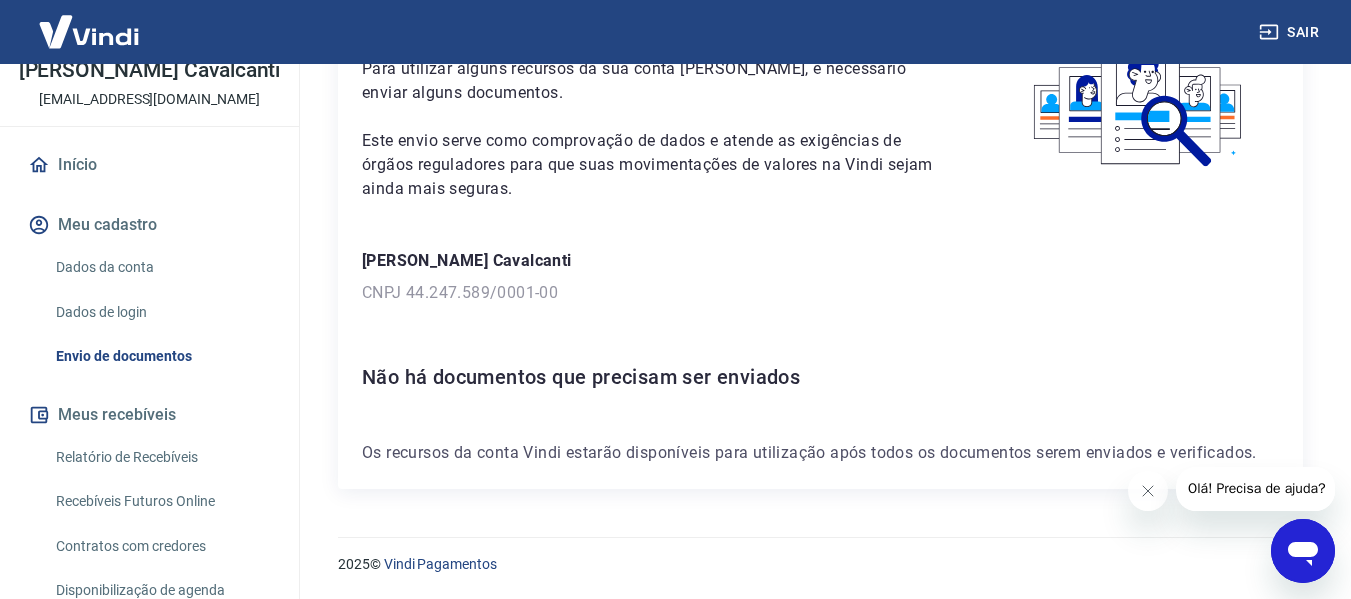 click at bounding box center [1303, 551] 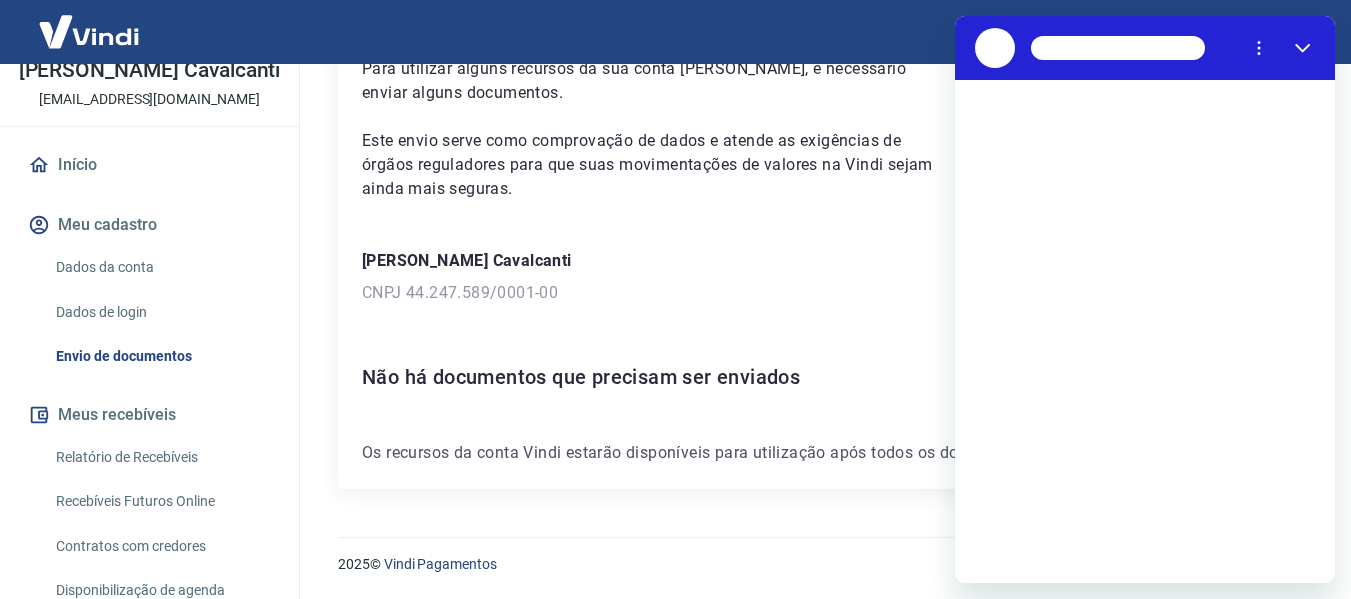 scroll, scrollTop: 0, scrollLeft: 0, axis: both 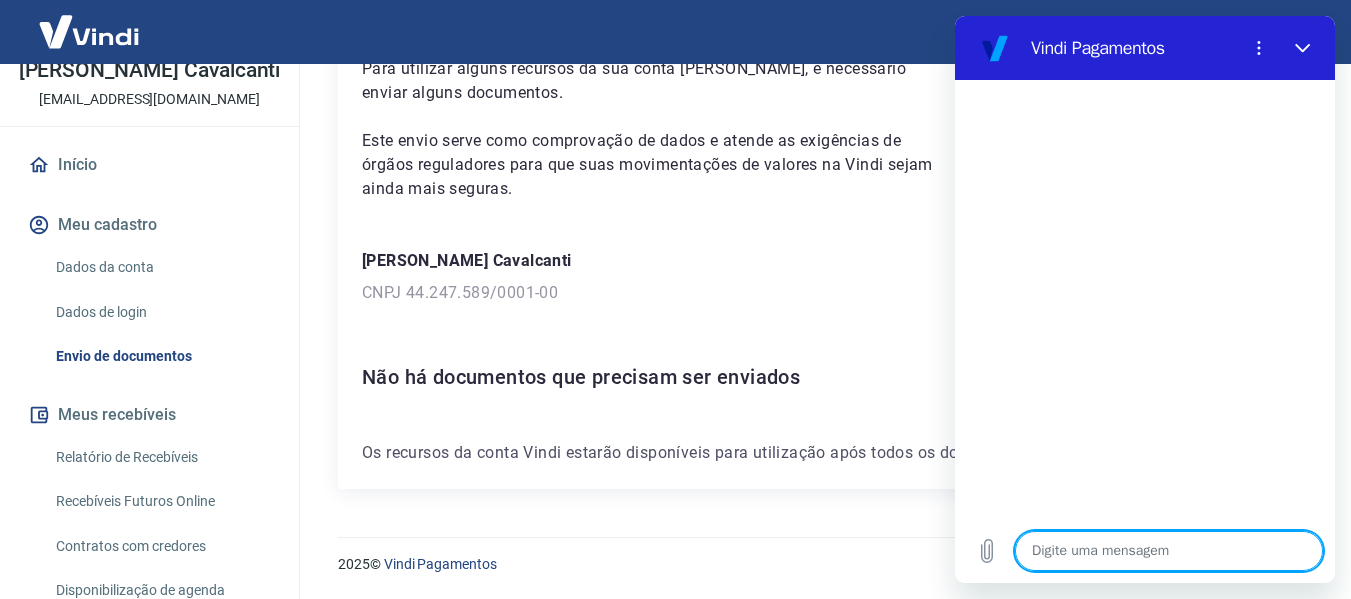 click on "Não há documentos que precisam ser enviados" at bounding box center [820, 377] 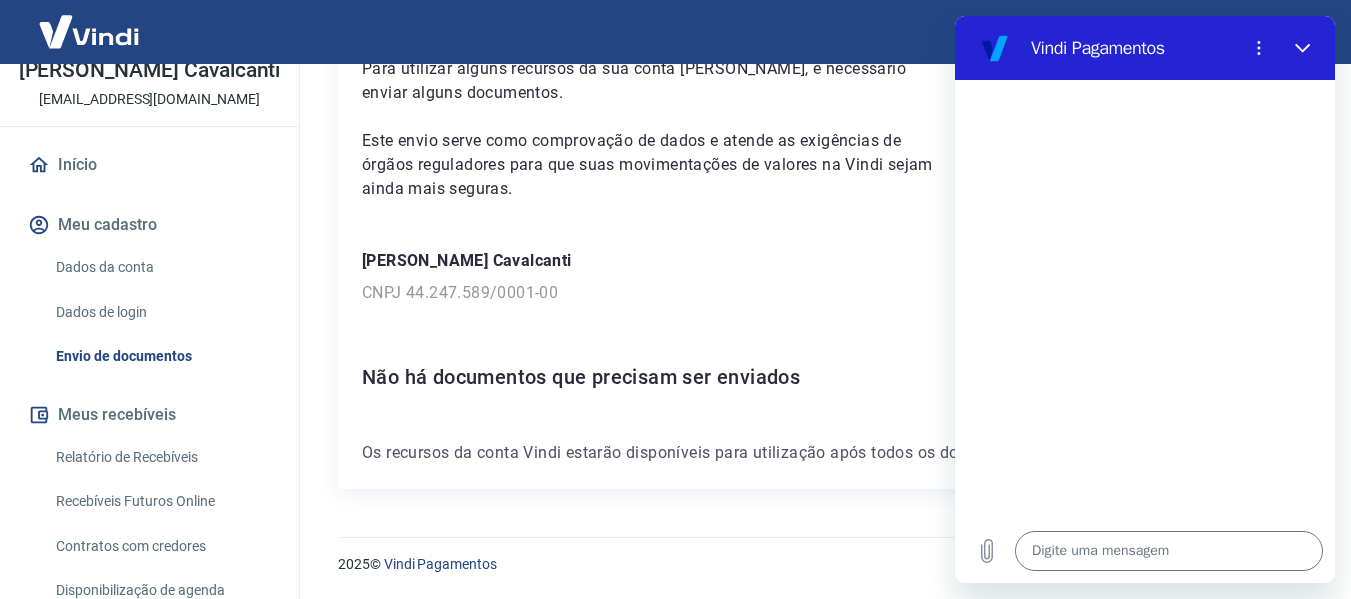 click on "Não há documentos que precisam ser enviados" at bounding box center [820, 377] 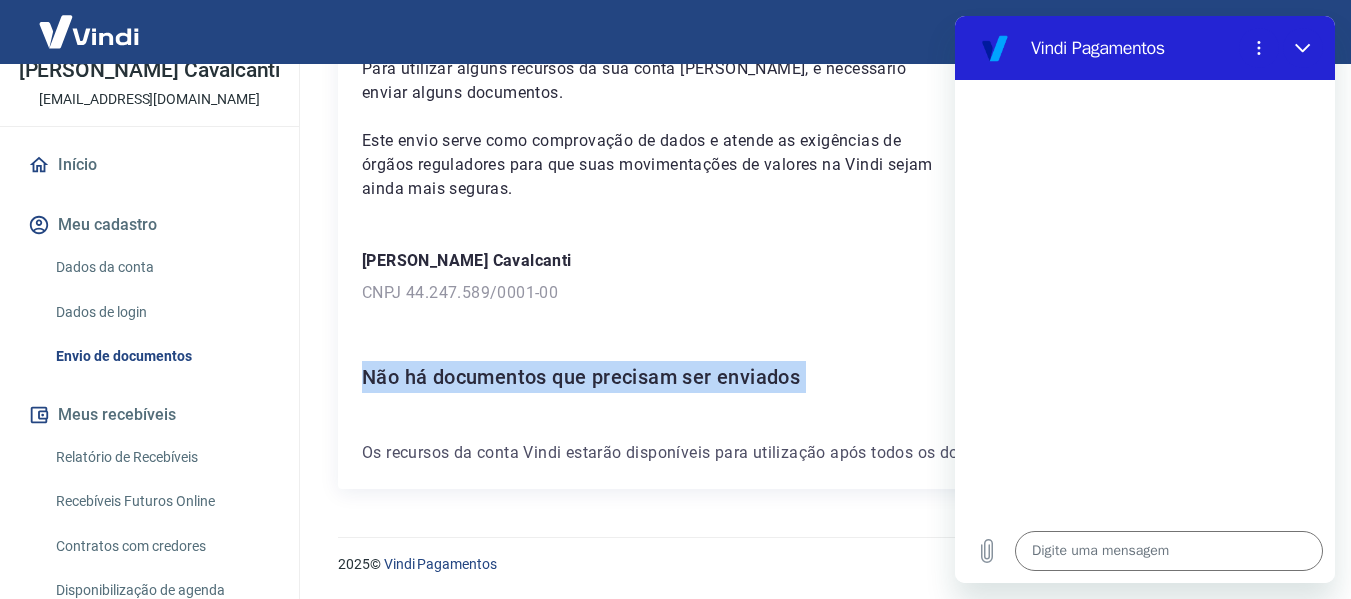 click on "Não há documentos que precisam ser enviados" at bounding box center (820, 377) 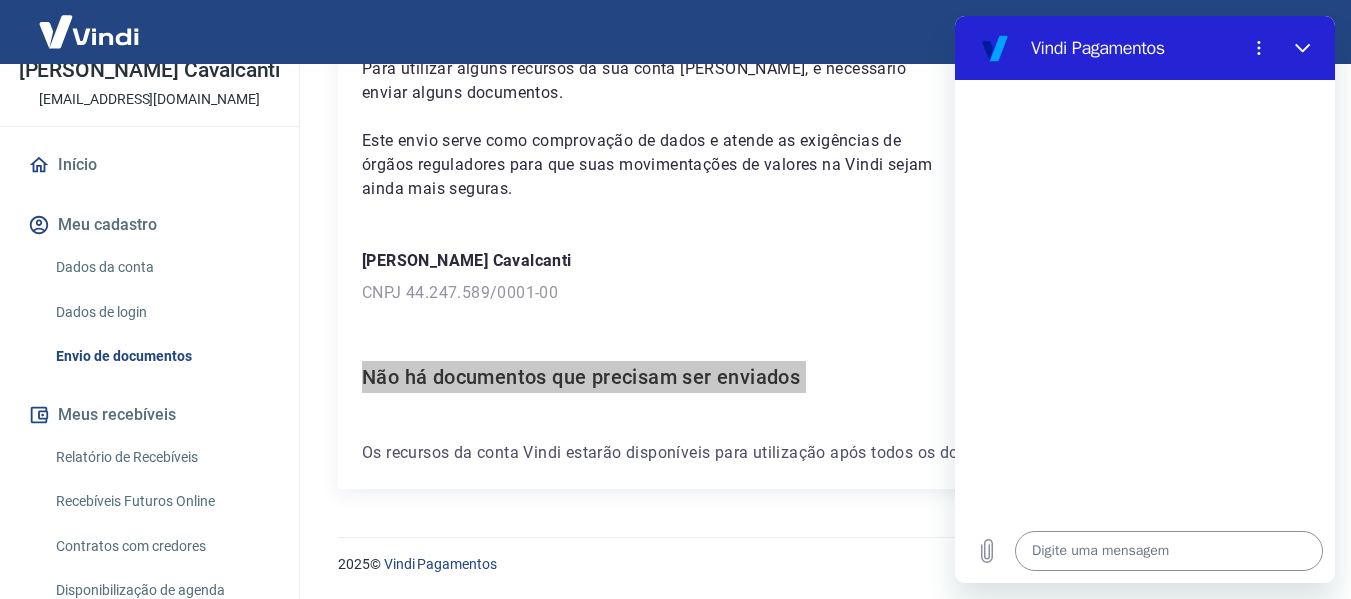 click at bounding box center (1169, 551) 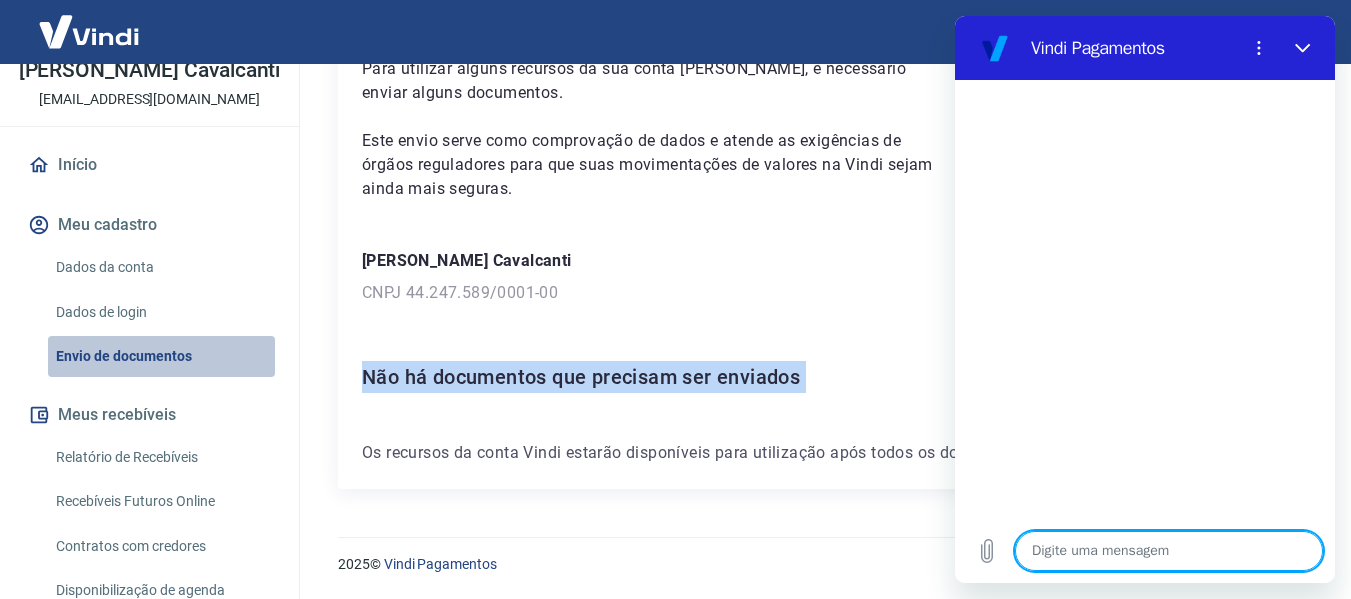 click on "Envio de documentos" at bounding box center [161, 356] 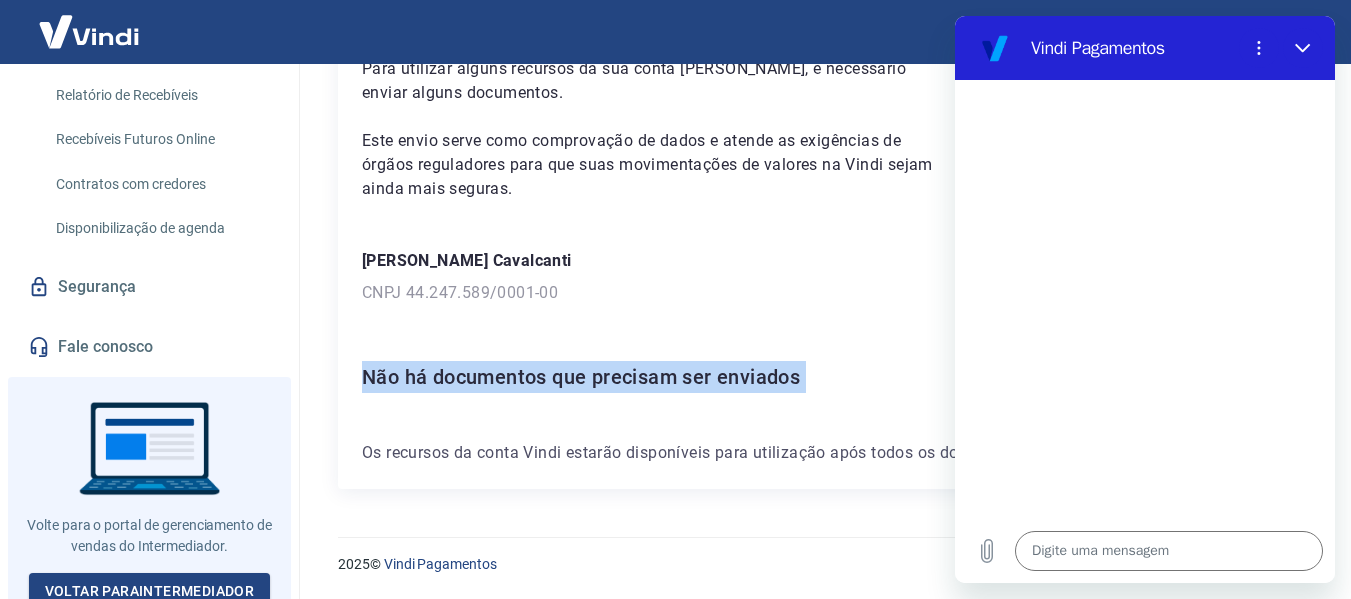 scroll, scrollTop: 503, scrollLeft: 0, axis: vertical 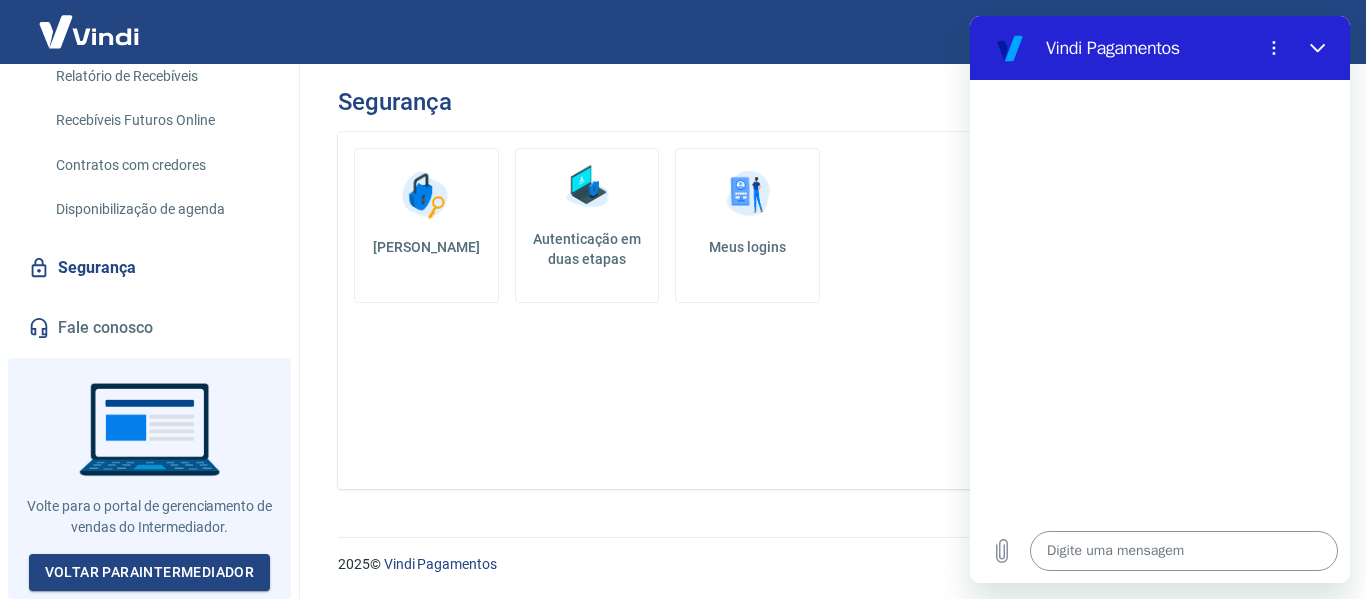 click at bounding box center (1184, 551) 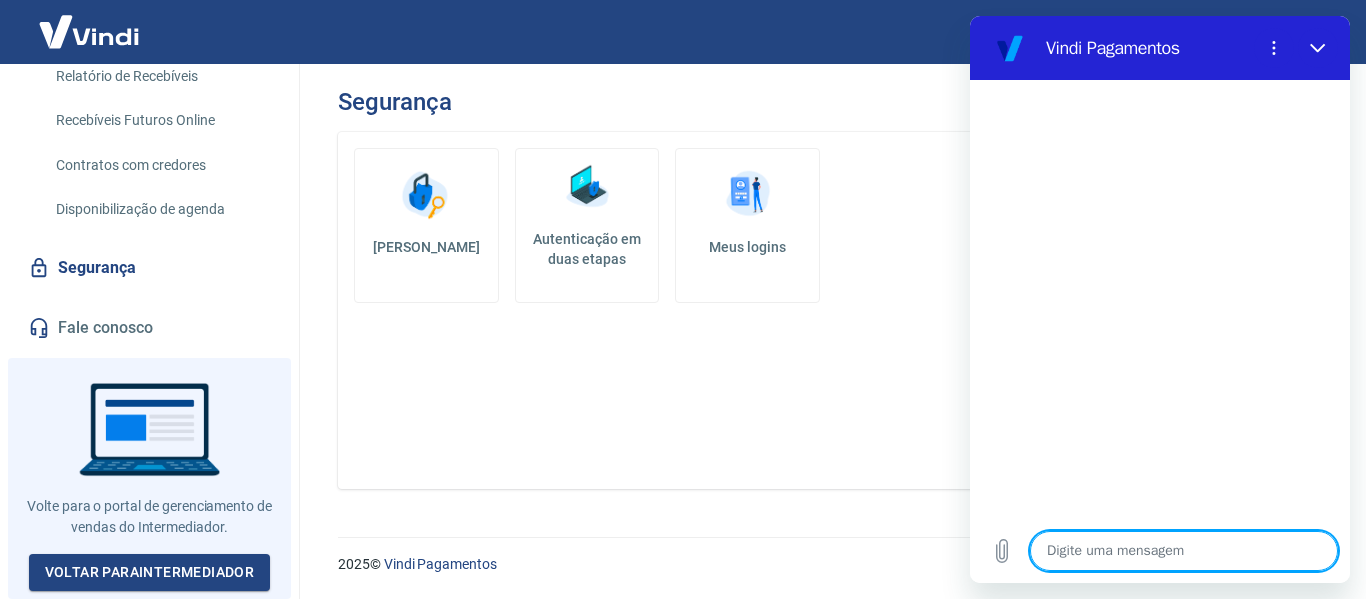paste on "Não há documentos que precisam ser enviados" 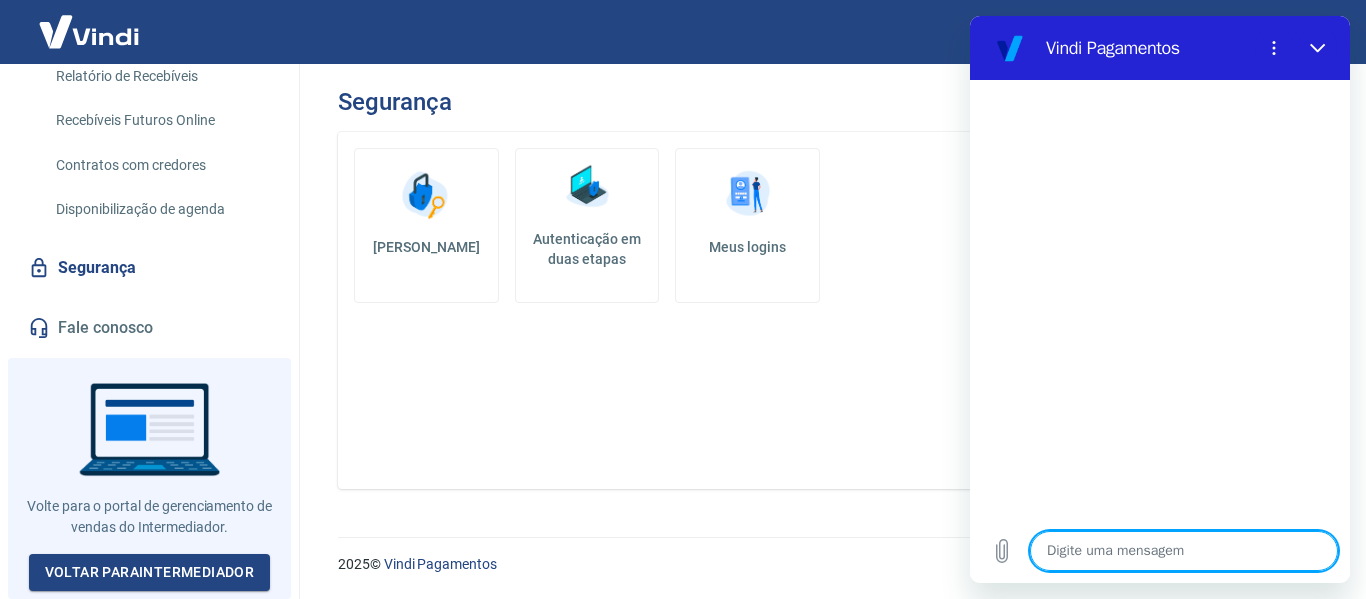 type on "Não há documentos que precisam ser enviados" 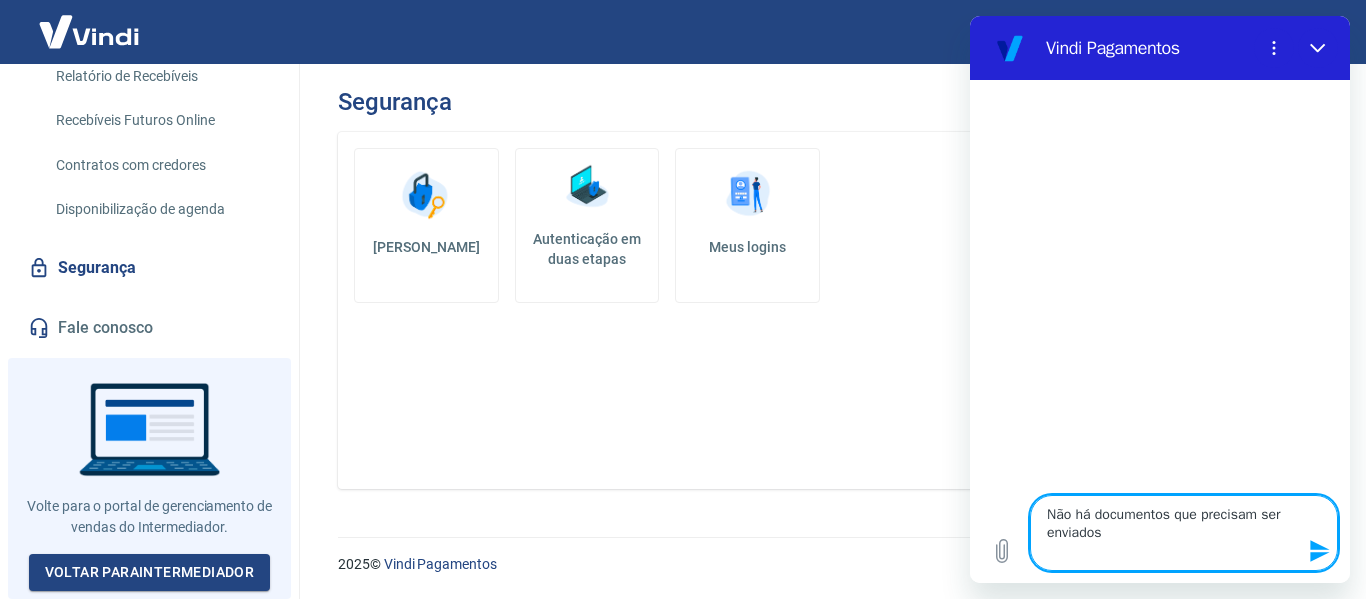 click on "Não há documentos que precisam ser enviados" at bounding box center [1184, 533] 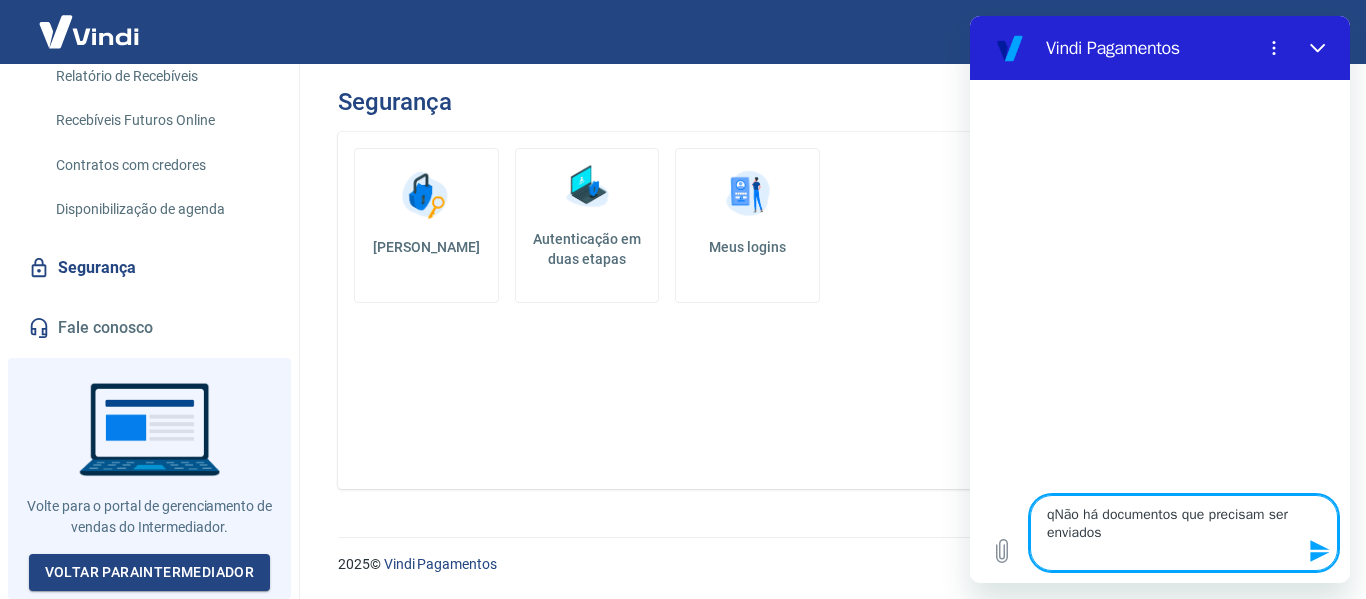 type on "x" 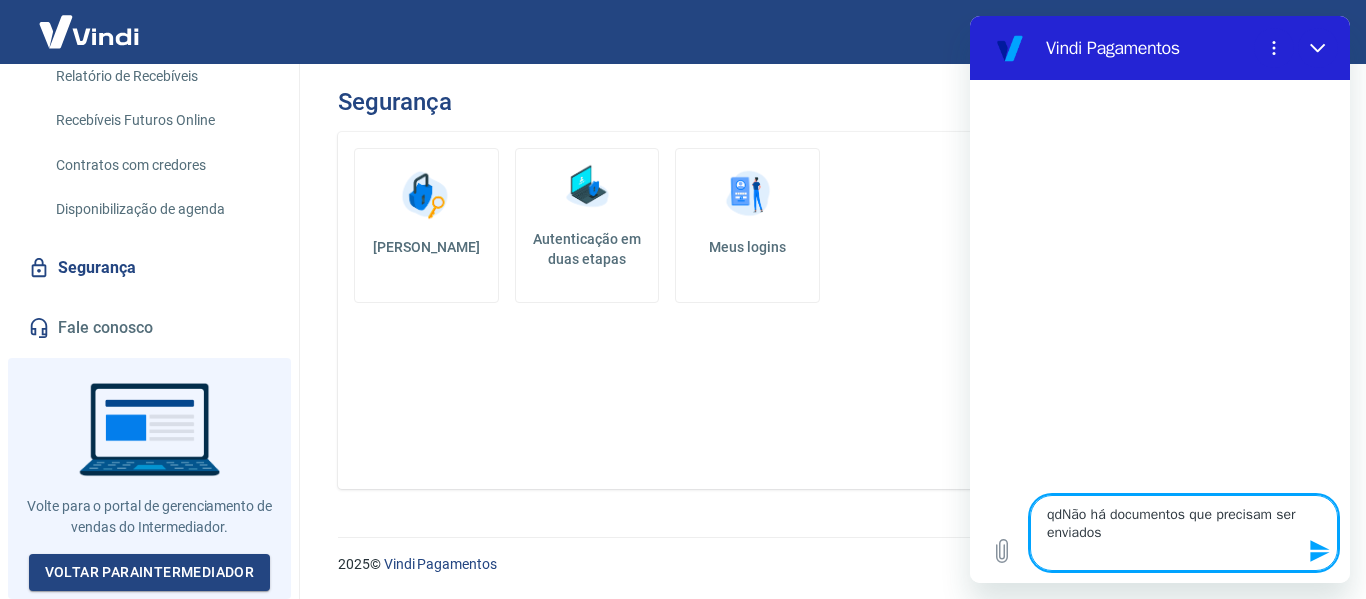 type on "qd Não há documentos que precisam ser enviados" 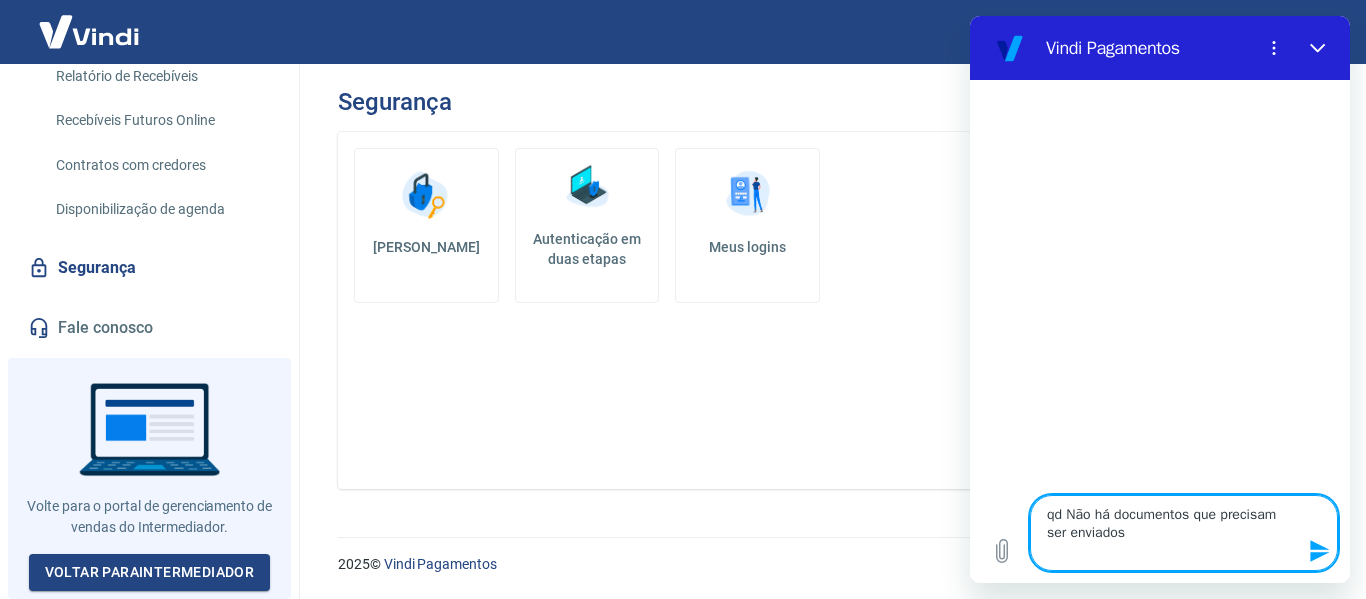 type on "qd eNão há documentos que precisam ser enviados" 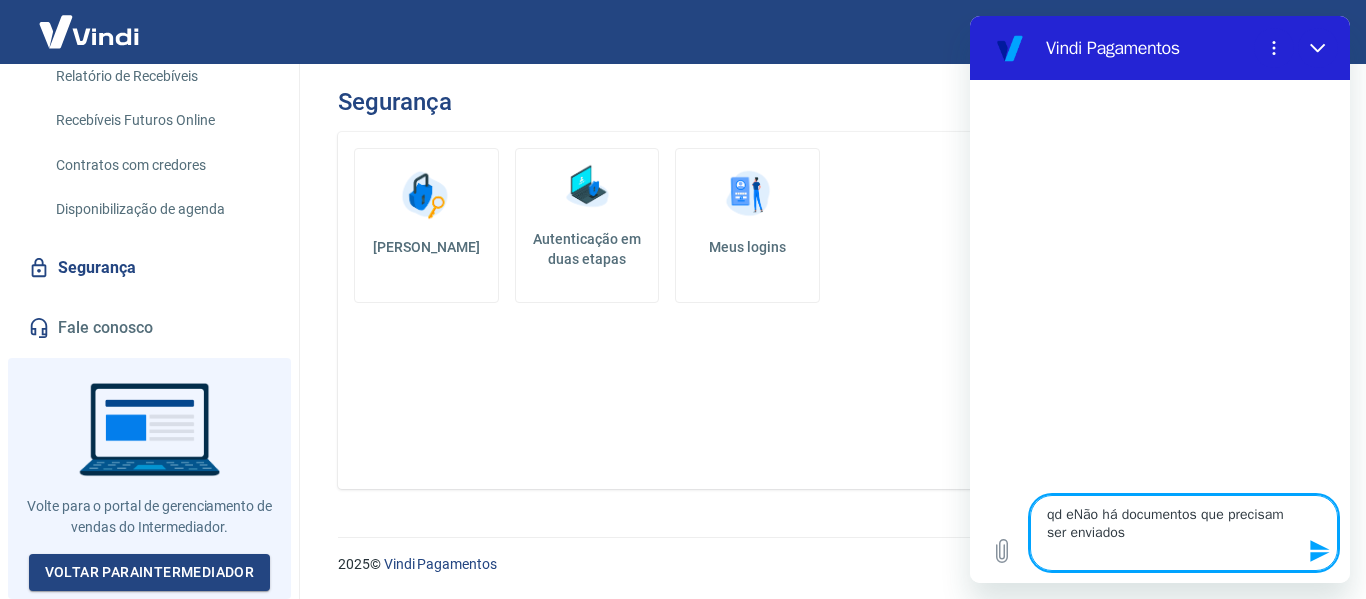 type on "x" 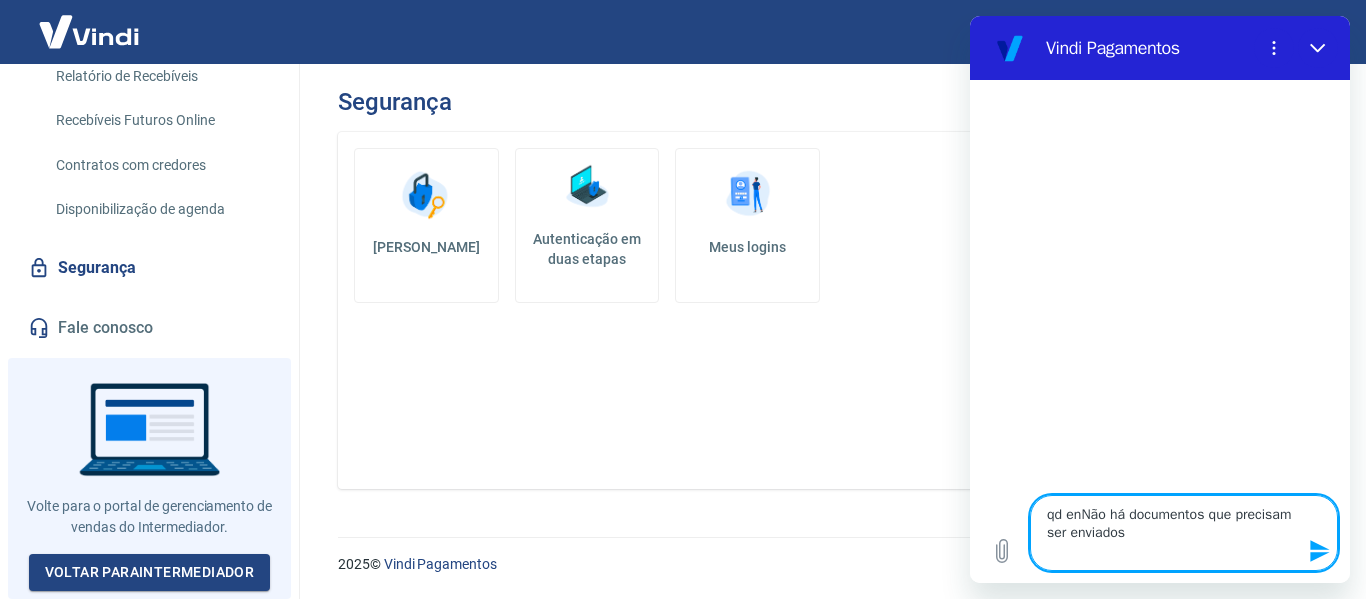 type on "qd entNão há documentos que precisam ser enviados" 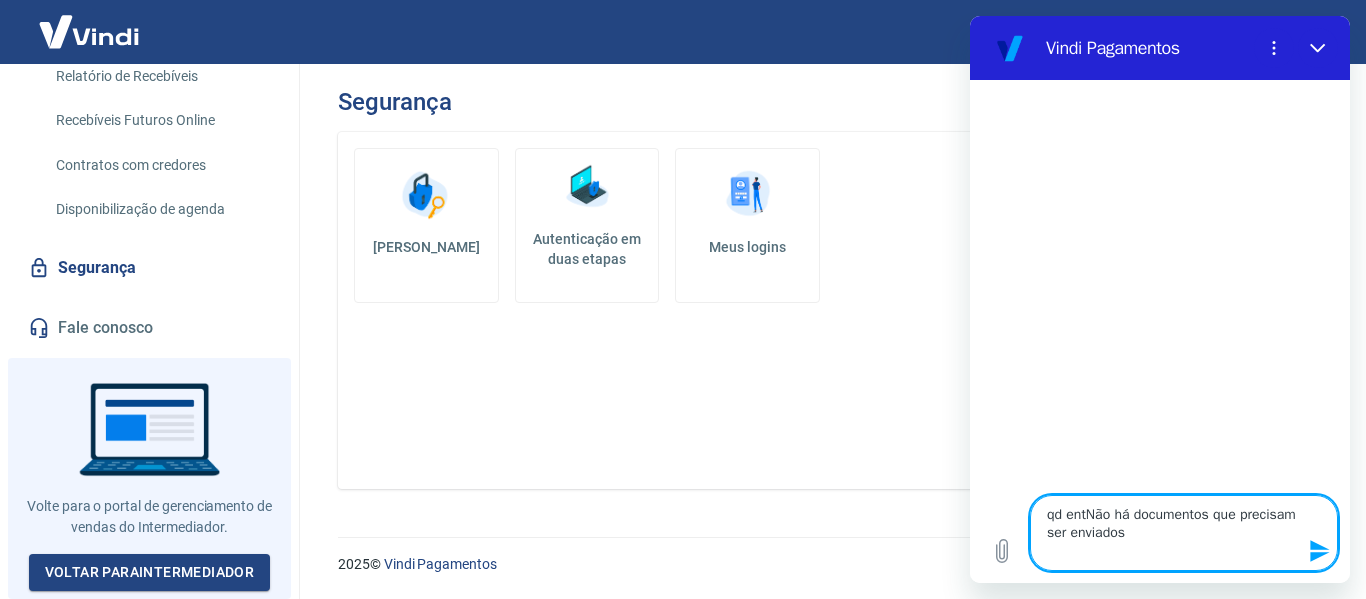 type on "qd entrNão há documentos que precisam ser enviados" 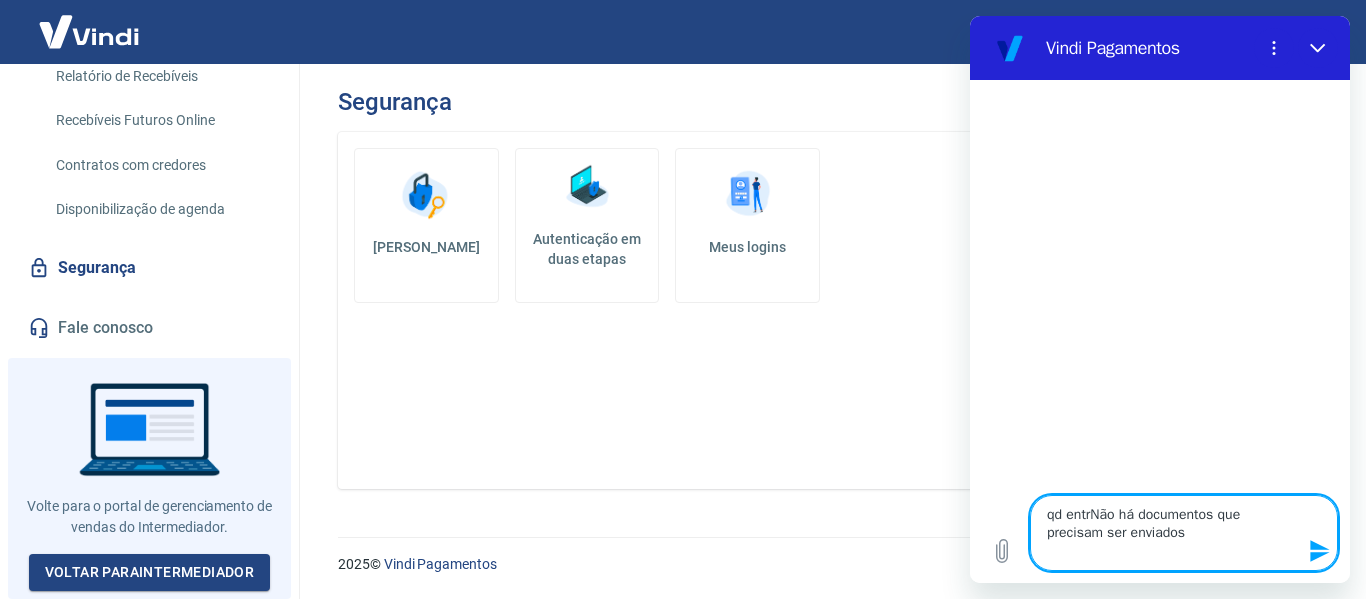 type on "qd entroNão há documentos que precisam ser enviados" 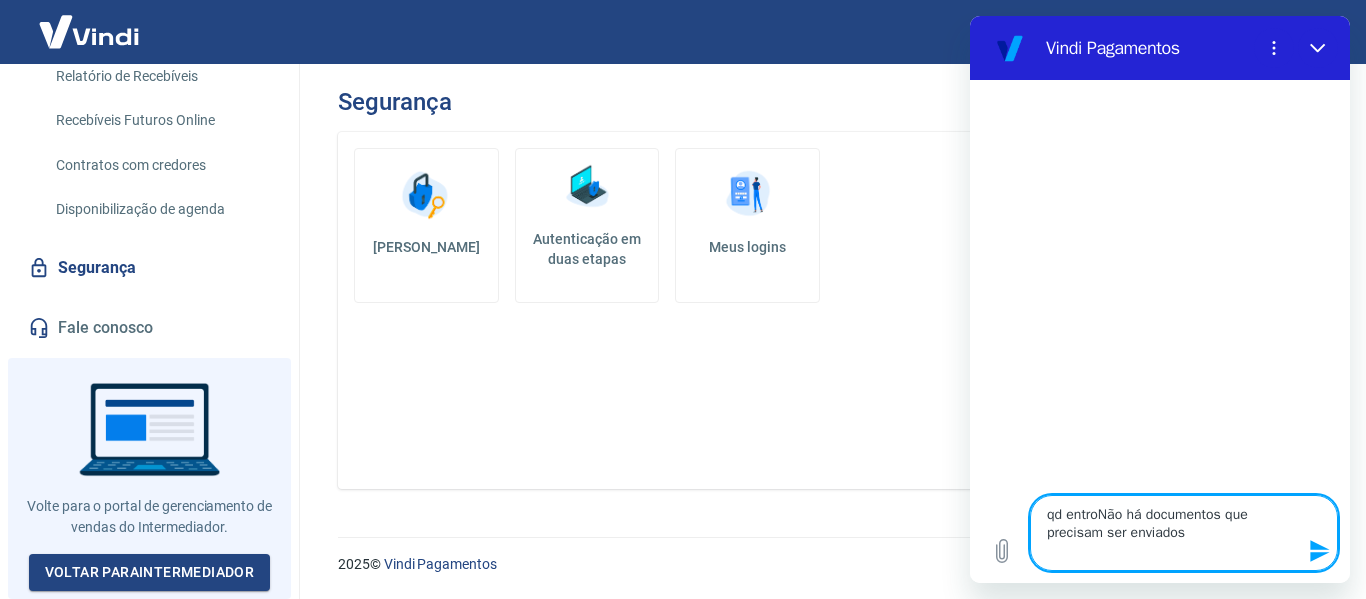 type on "qd entro Não há documentos que precisam ser enviados" 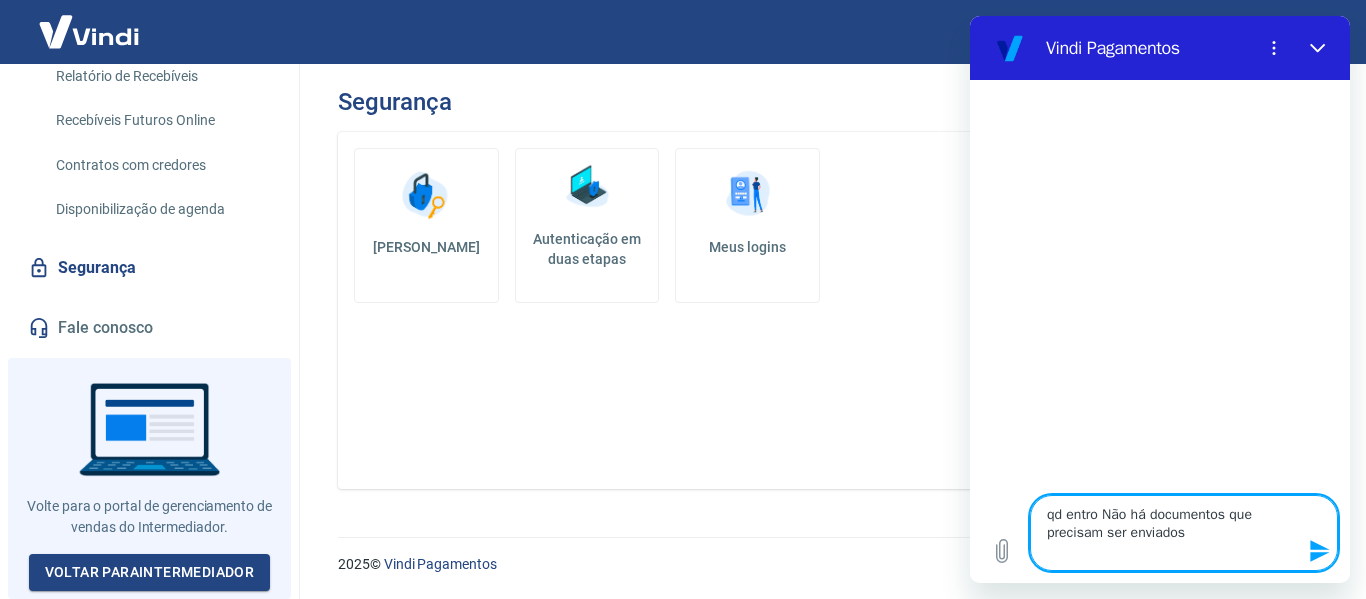 type on "x" 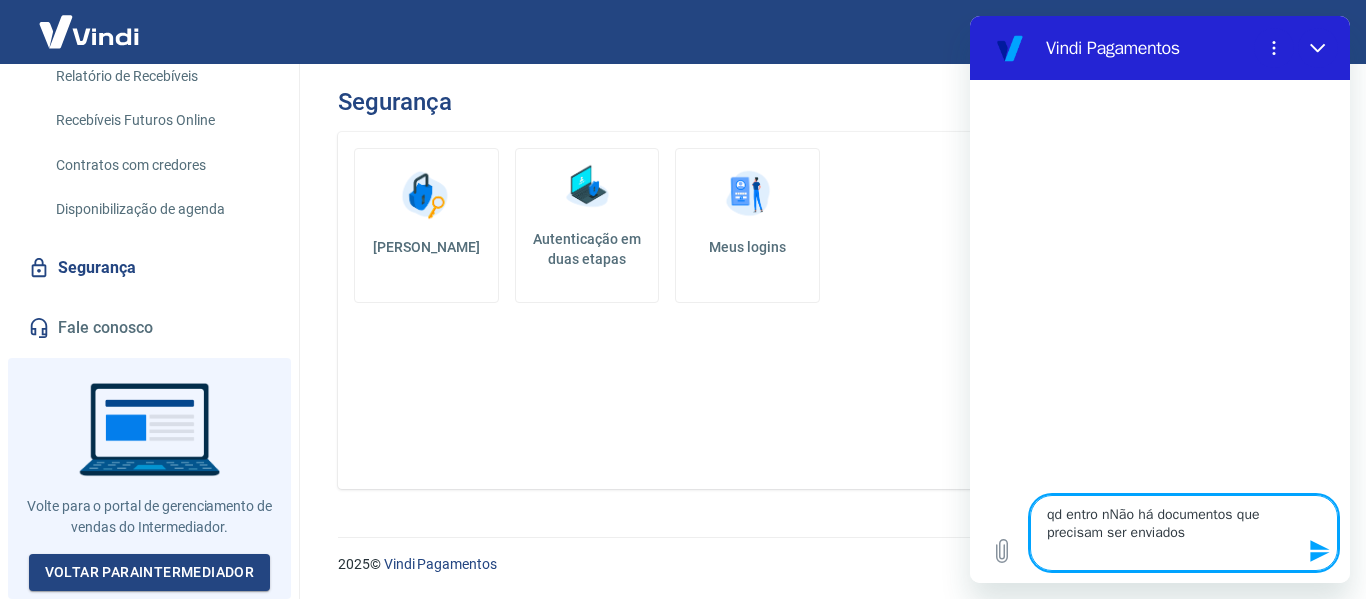 type on "qd entro naNão há documentos que precisam ser enviados" 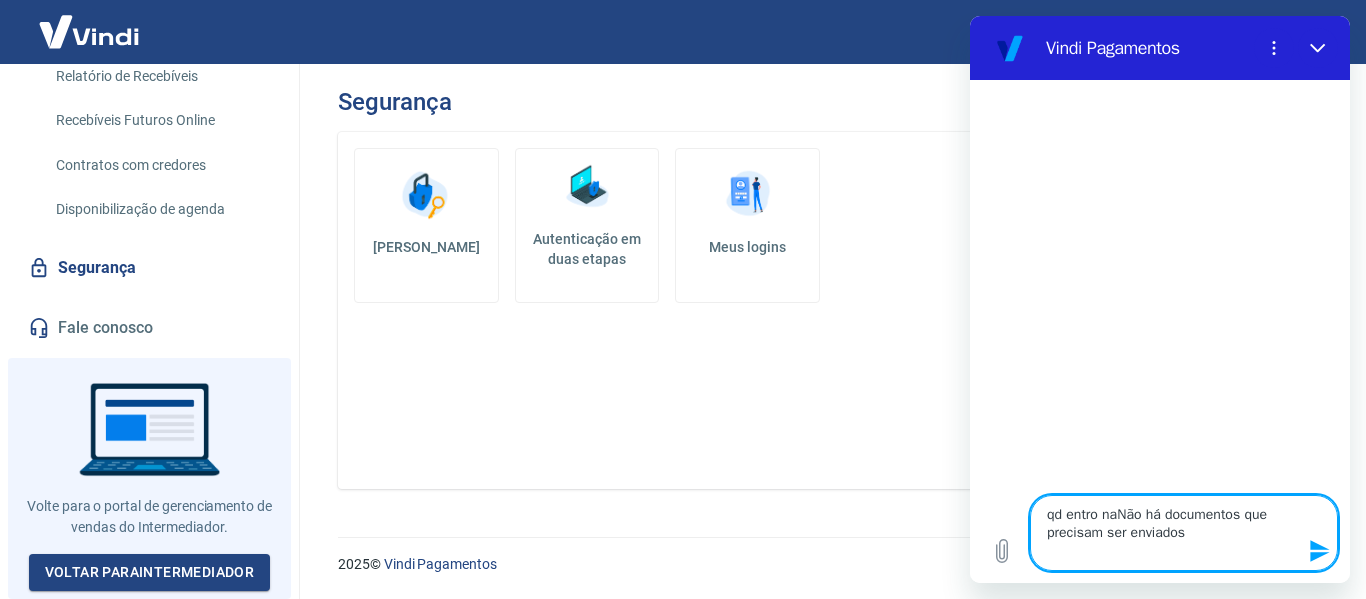 type on "qd entro na Não há documentos que precisam ser enviados" 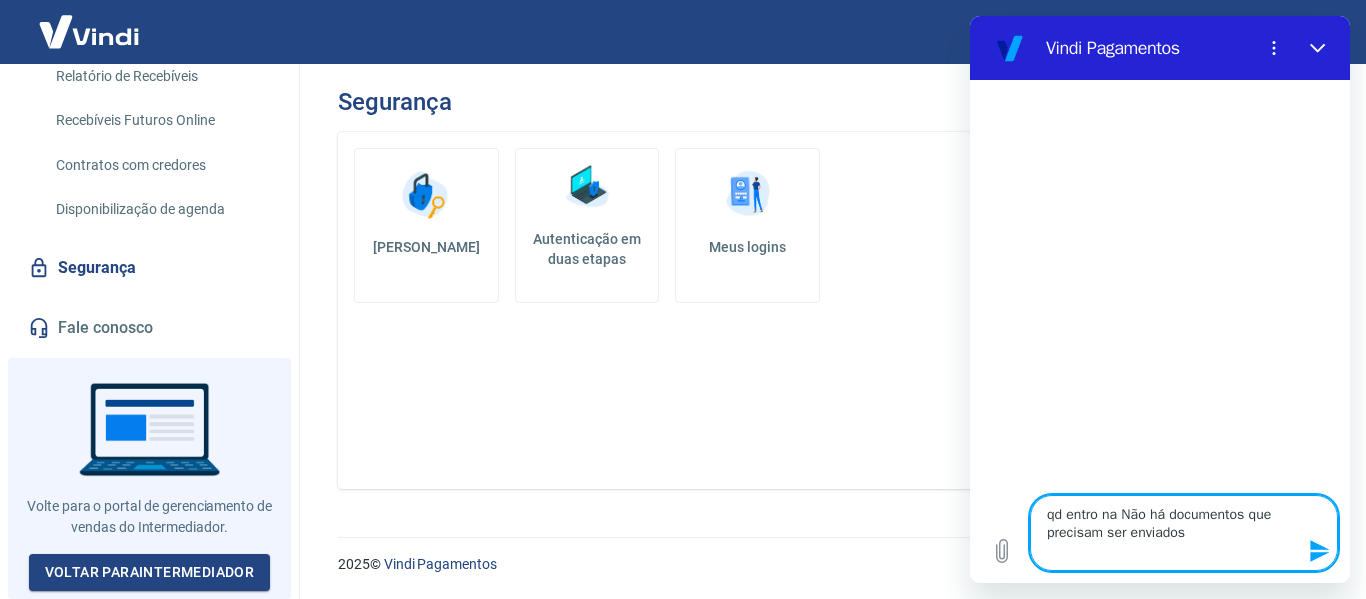 type on "qd entro na pNão há documentos que precisam ser enviados" 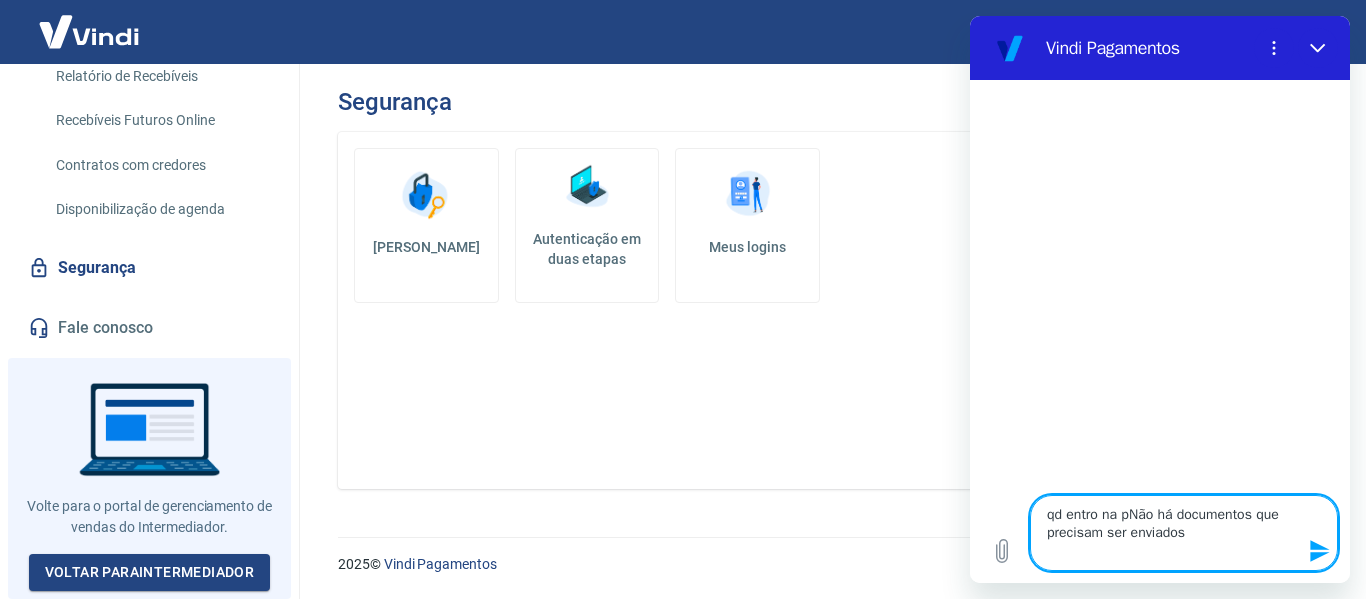 type on "x" 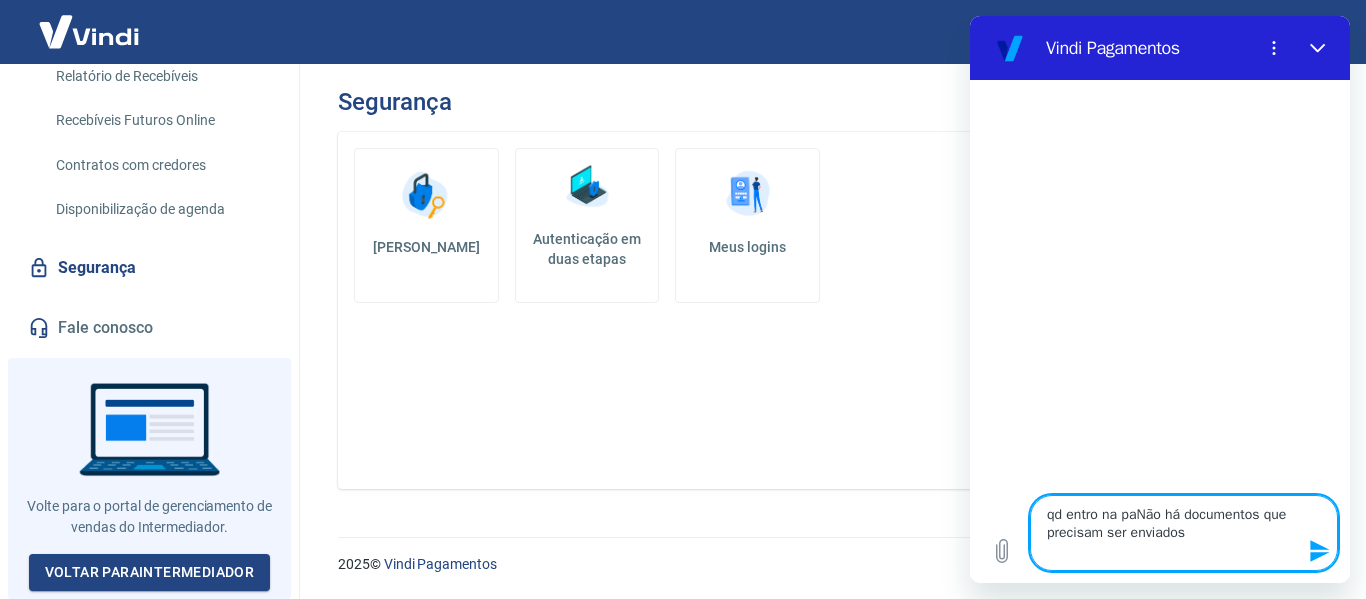 type on "qd entro na parNão há documentos que precisam ser enviados" 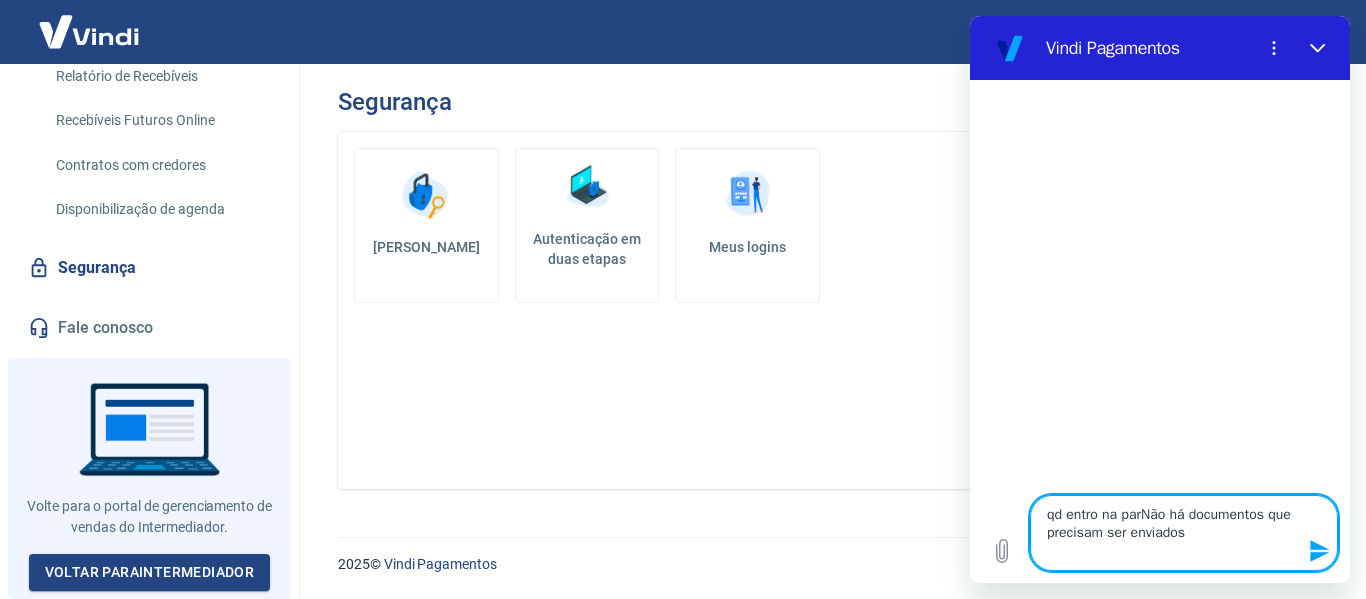 type on "qd entro na partNão há documentos que precisam ser enviados" 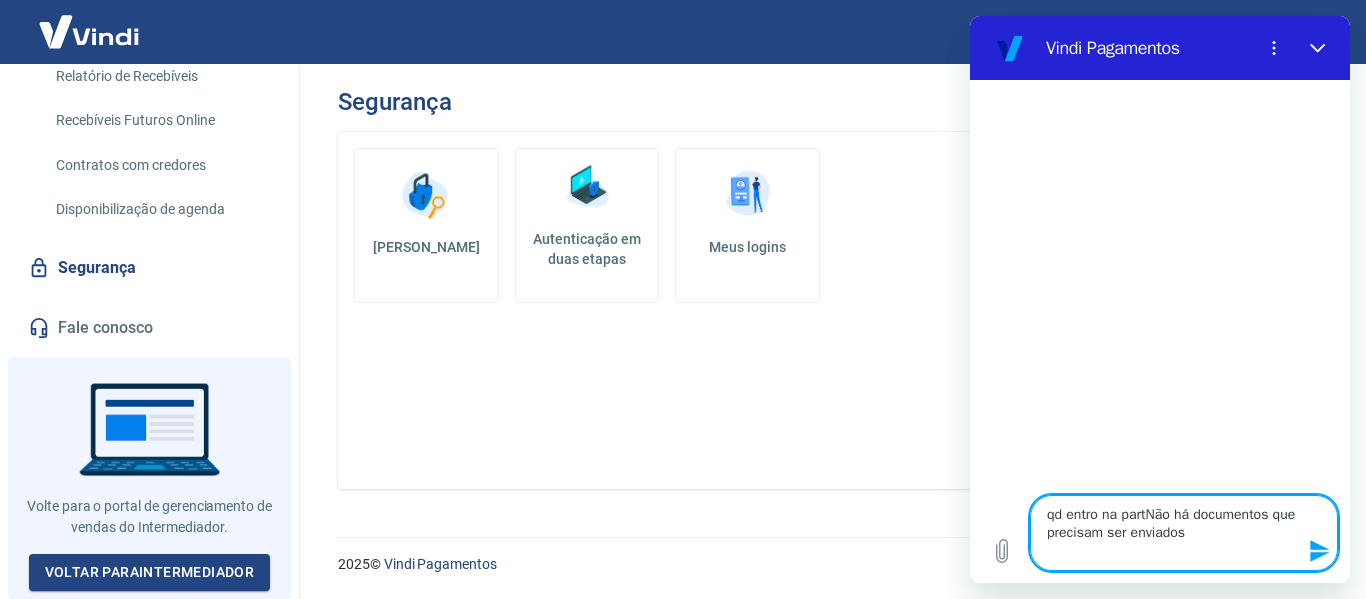type on "qd entro na parteNão há documentos que precisam ser enviados" 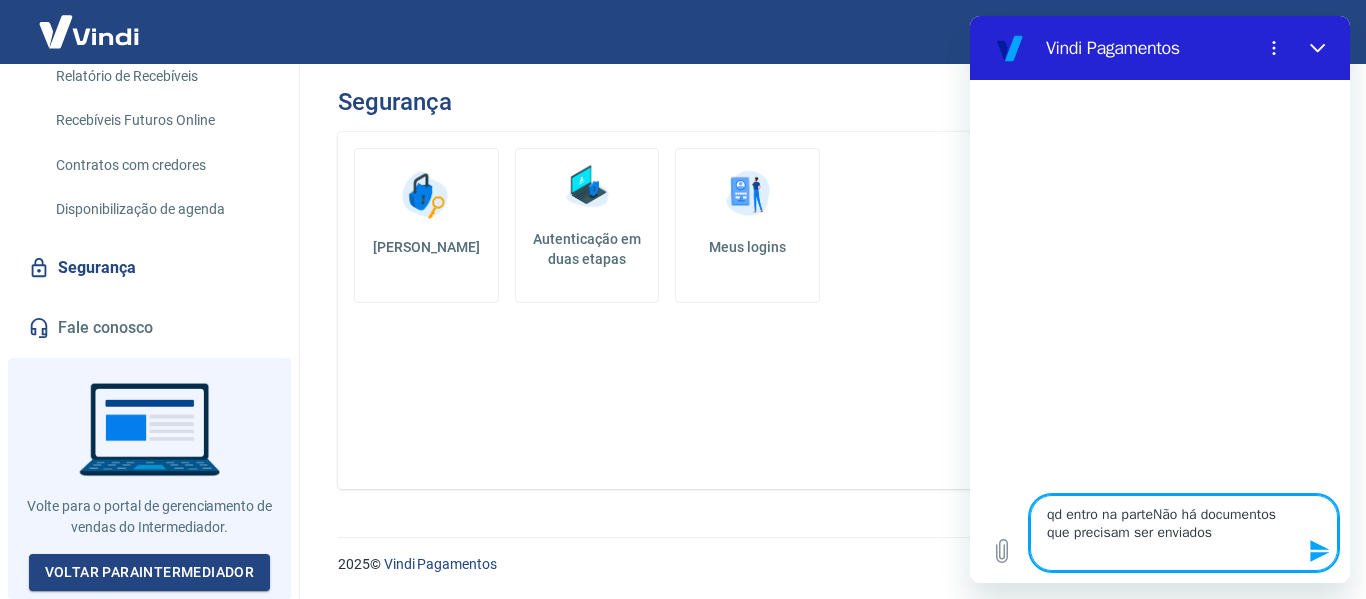 type on "qd entro na parte Não há documentos que precisam ser enviados" 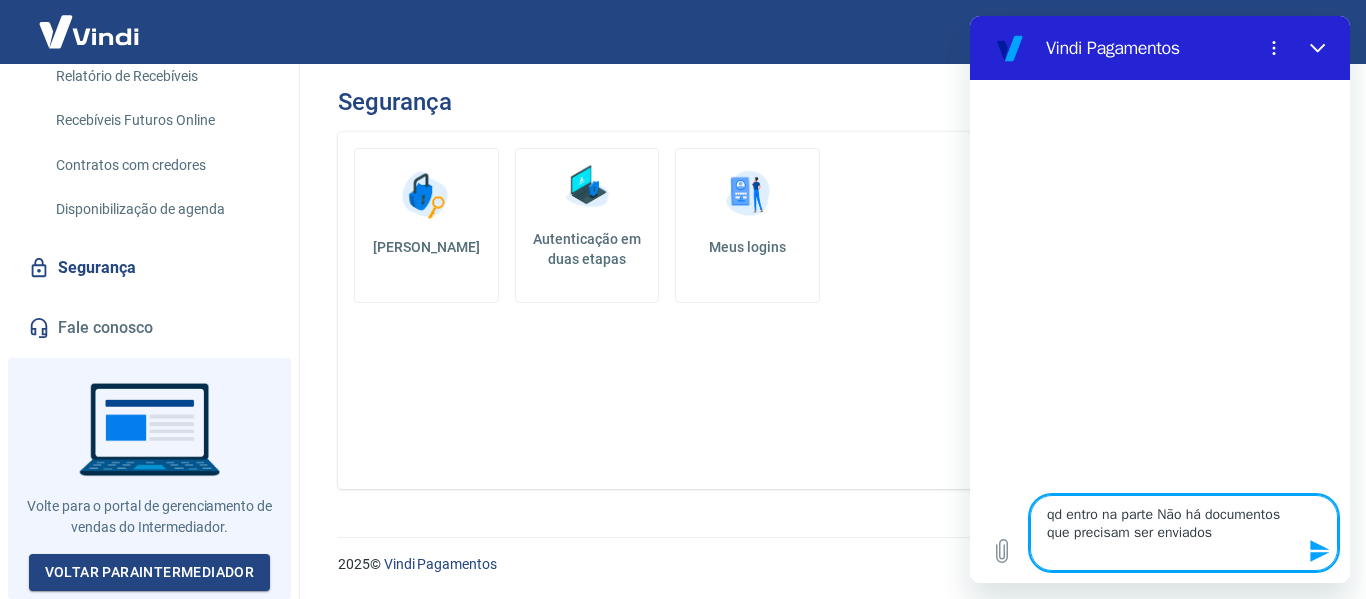 type on "qd entro na parte dNão há documentos que precisam ser enviados" 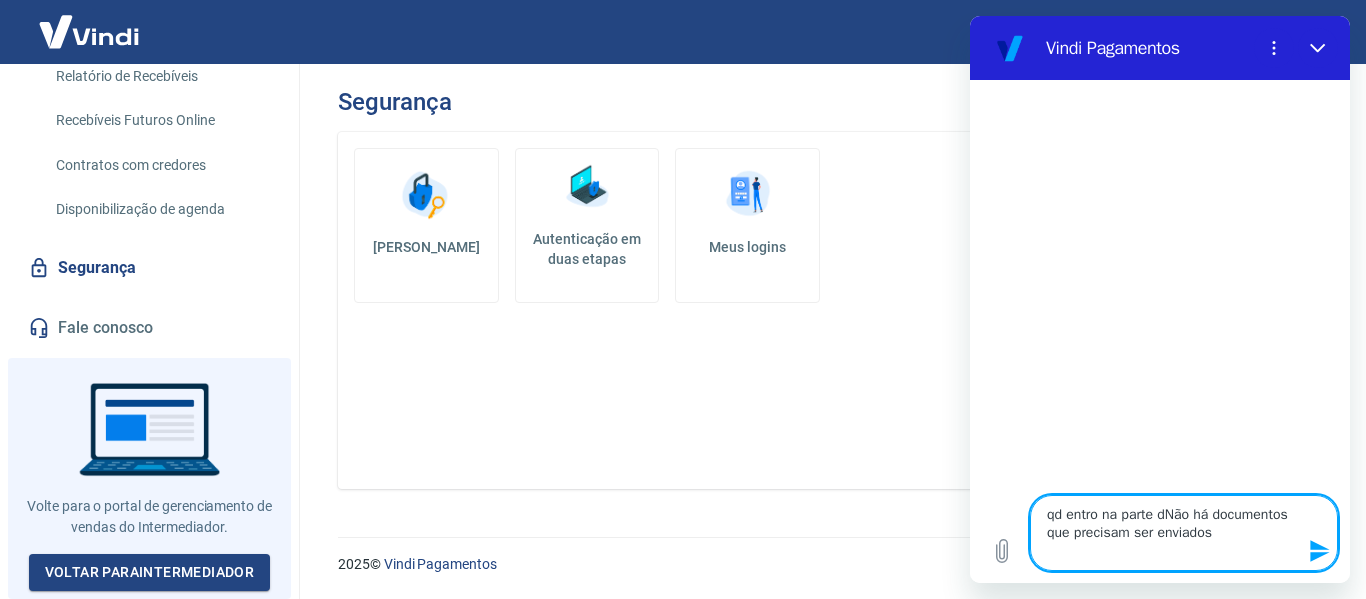 type on "x" 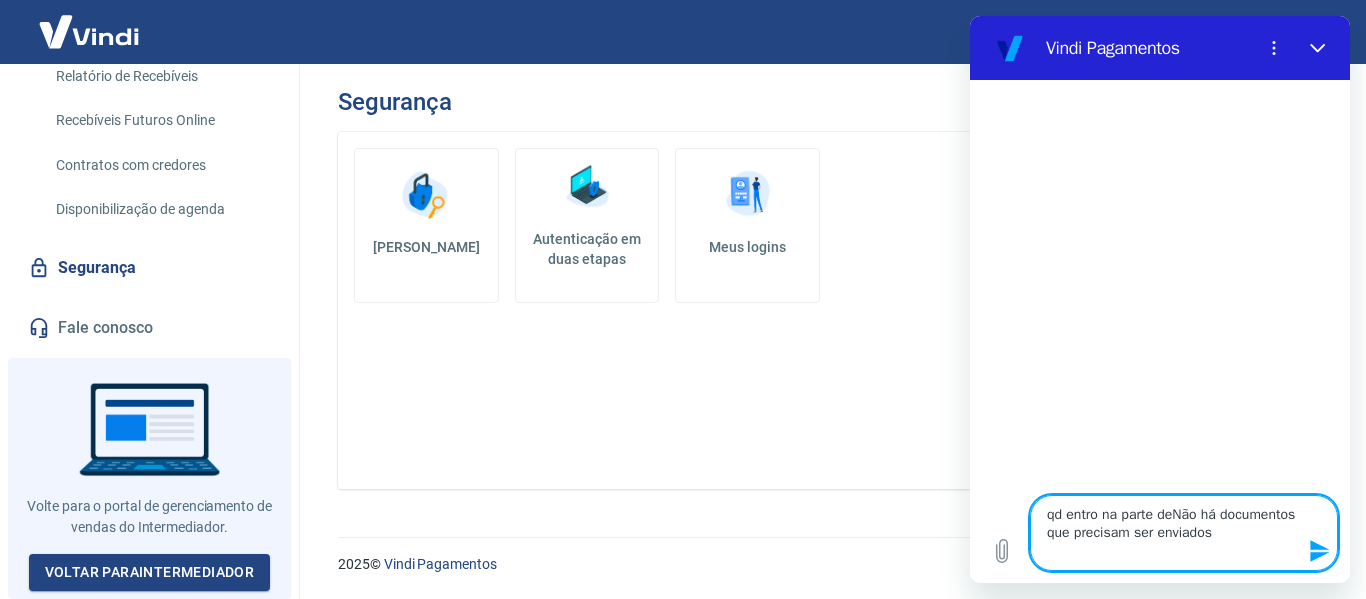 type on "qd entro na parte de Não há documentos que precisam ser enviados" 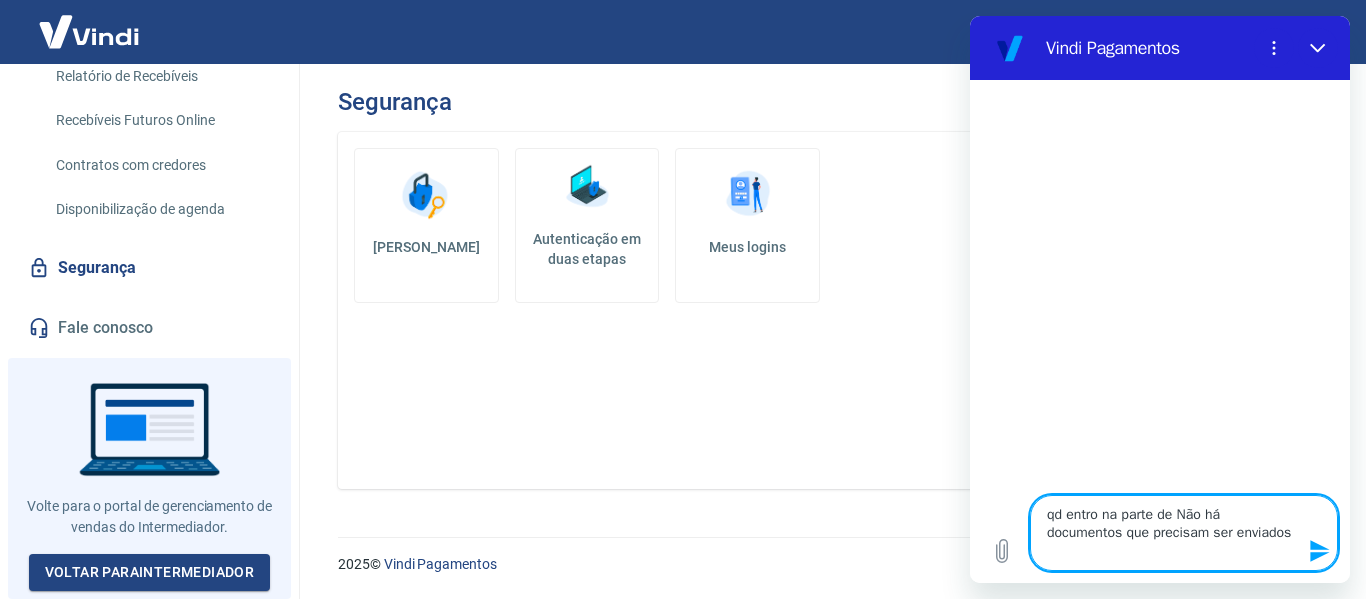 type on "qd entro na parte de dNão há documentos que precisam ser enviados" 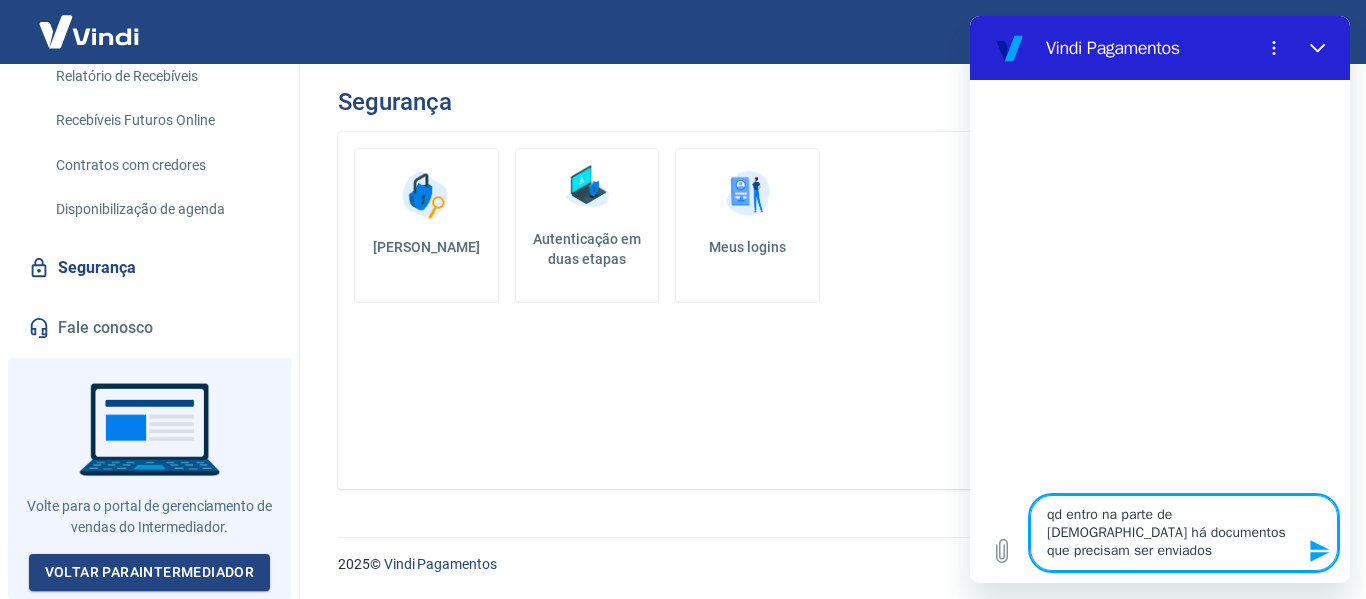 type on "qd entro na parte de doNão há documentos que precisam ser enviados" 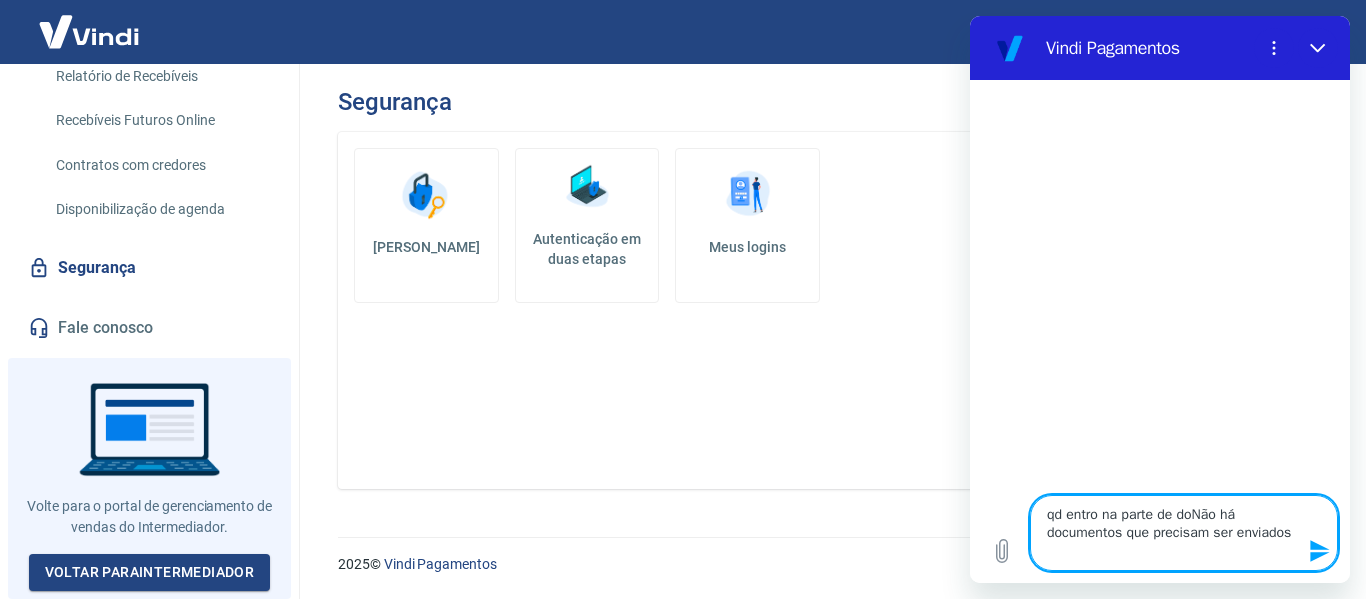type on "qd entro na parte de docNão há documentos que precisam ser enviados" 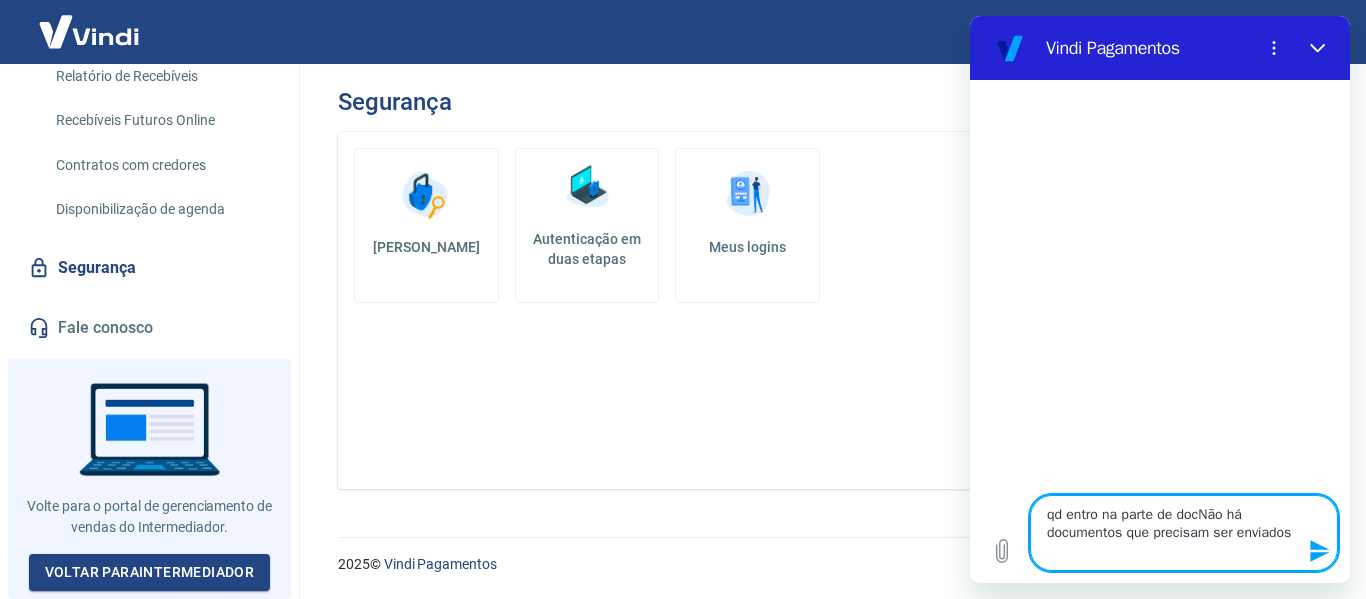 type on "qd entro na parte de docuNão há documentos que precisam ser enviados" 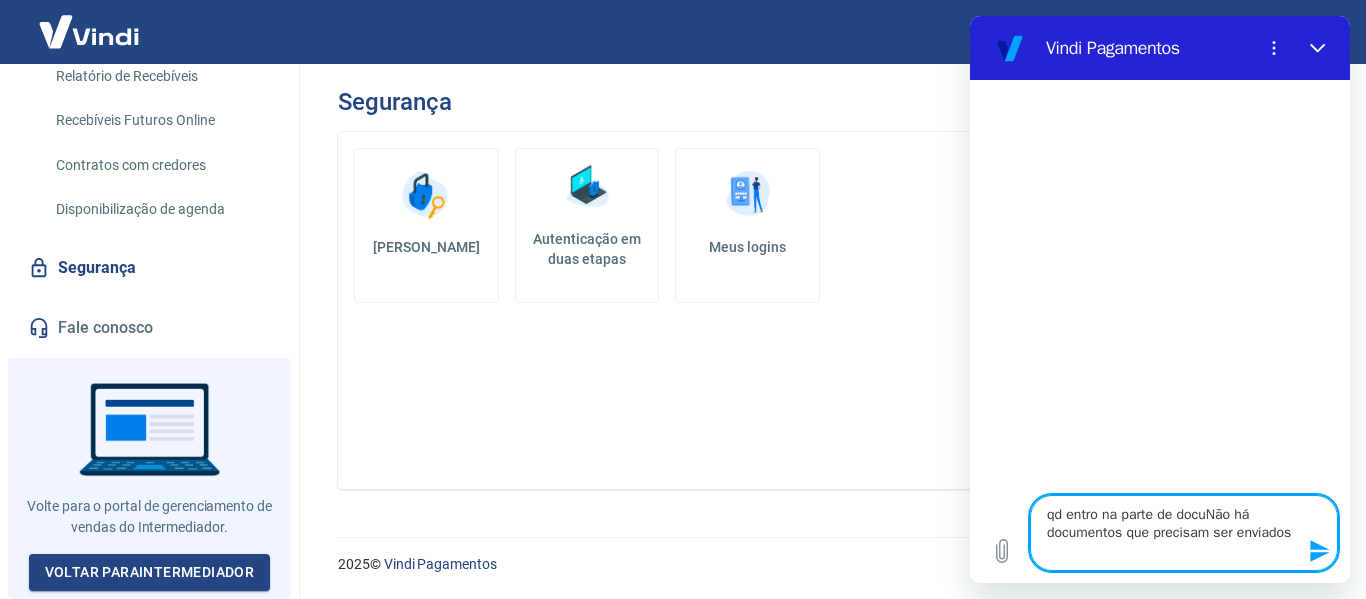 type on "qd entro na parte de documNão há documentos que precisam ser enviados" 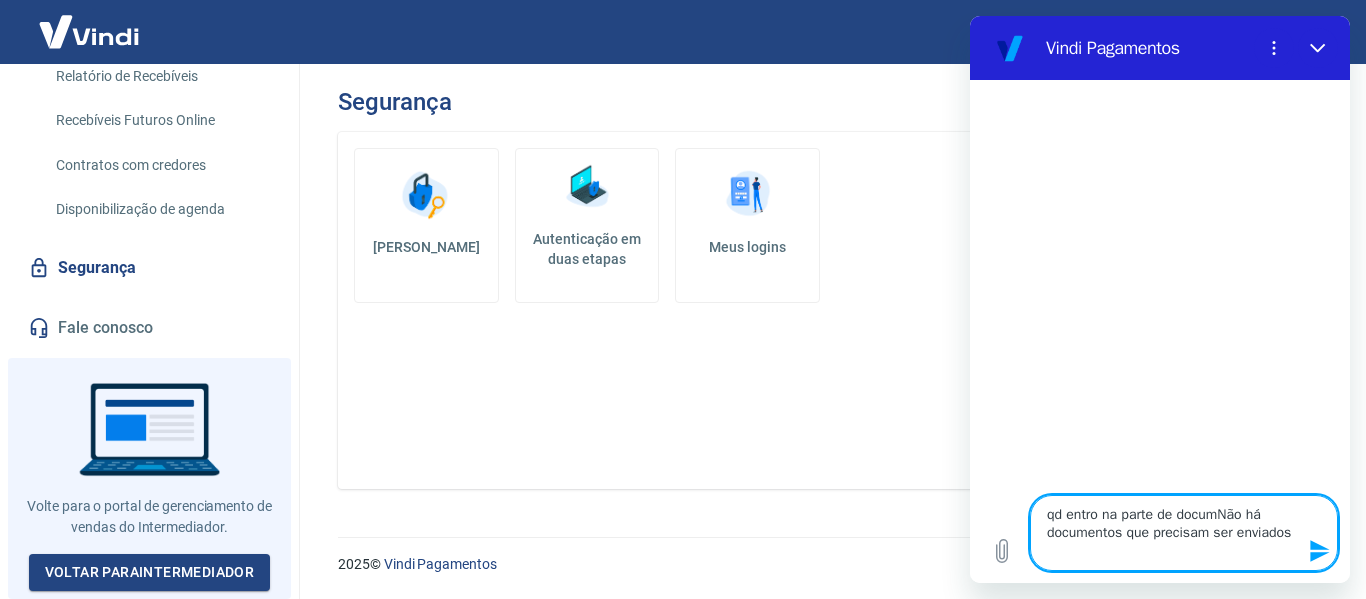 type on "qd entro na parte de documeNão há documentos que precisam ser enviados" 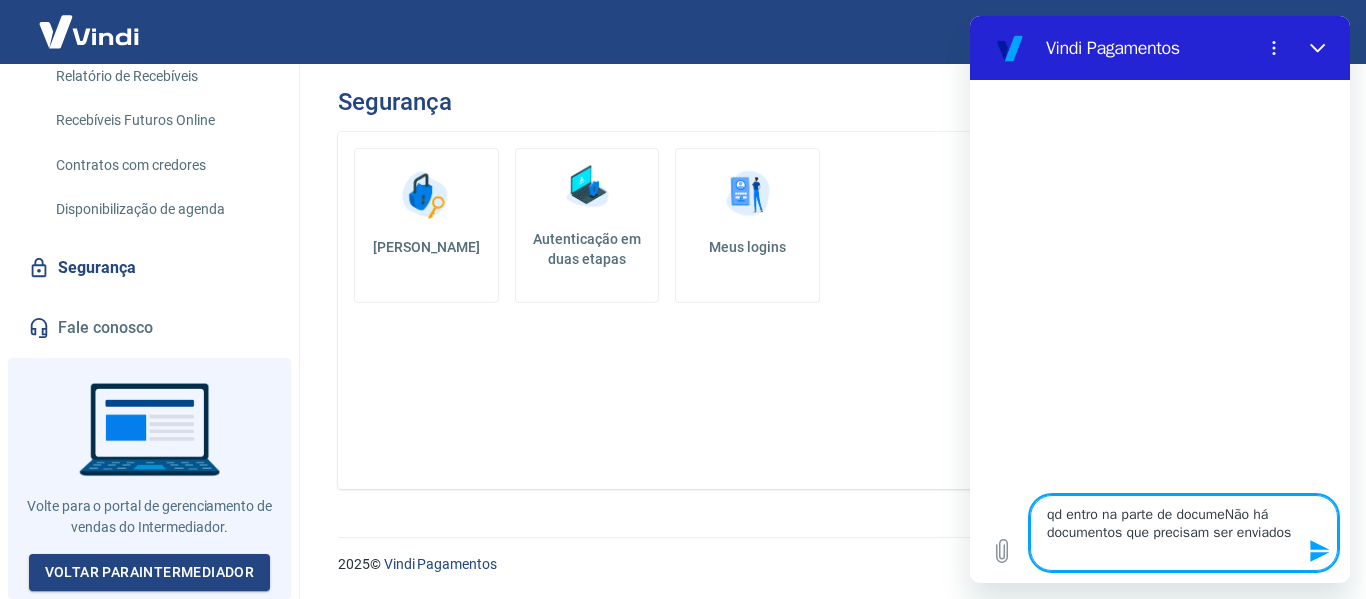 type on "qd entro na parte de documenNão há documentos que precisam ser enviados" 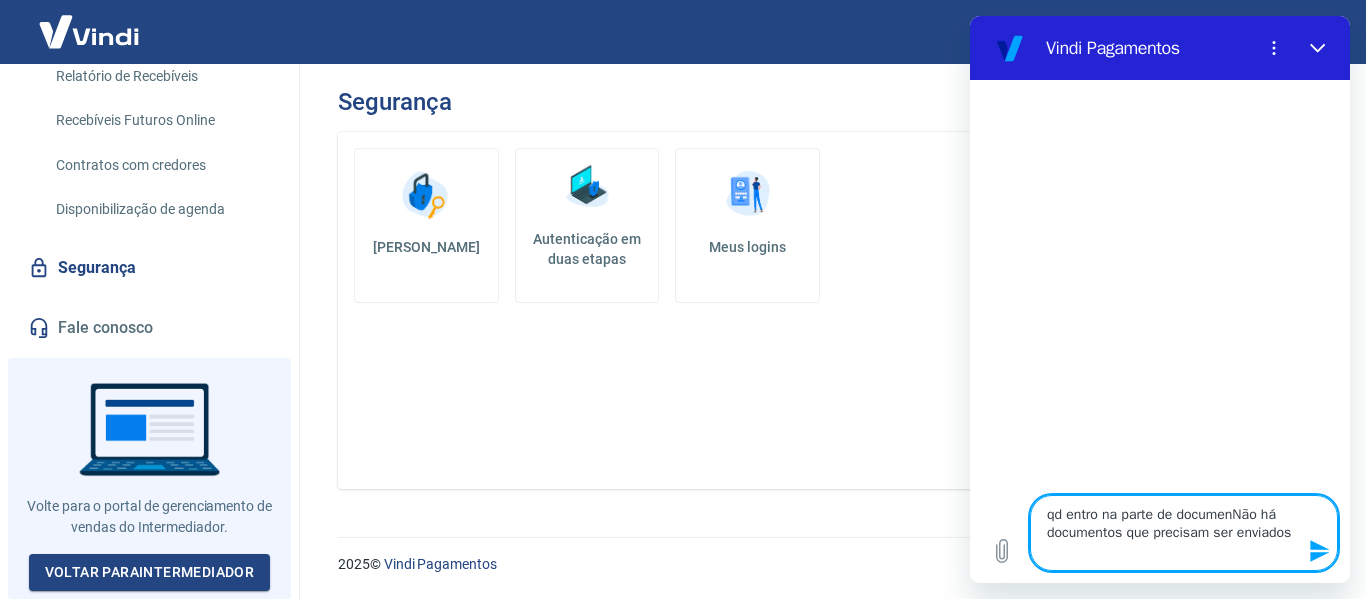 type on "qd entro na parte de documentNão há documentos que precisam ser enviados" 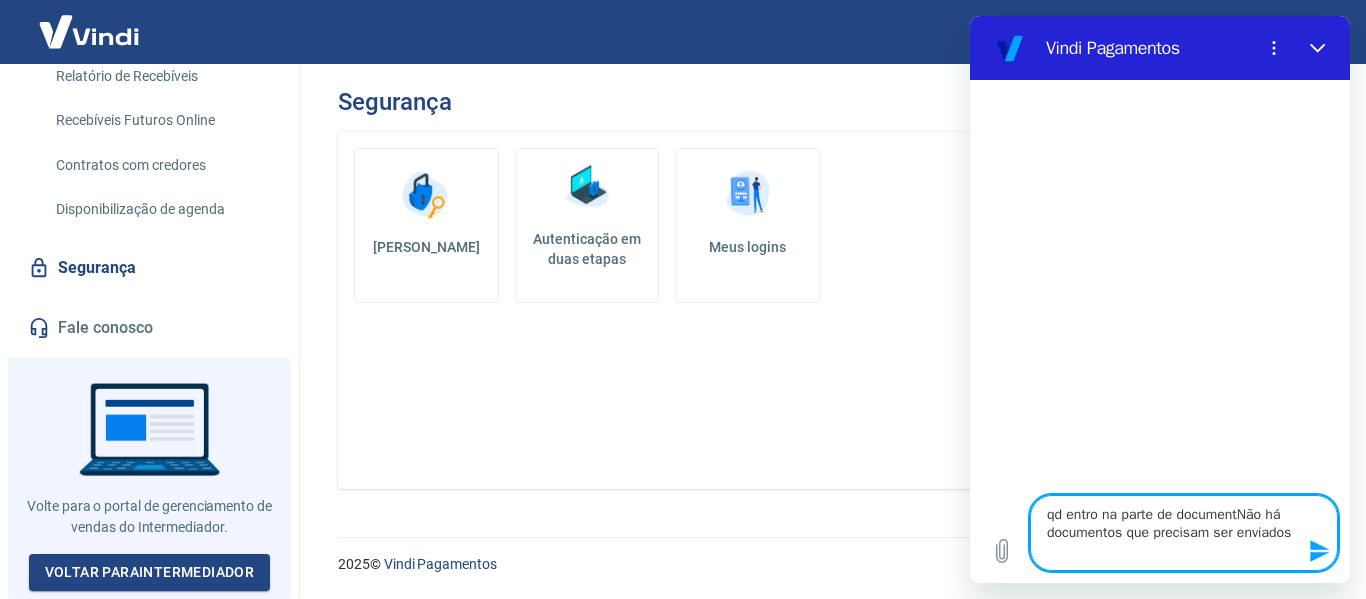 type on "qd entro na parte de documentoNão há documentos que precisam ser enviados" 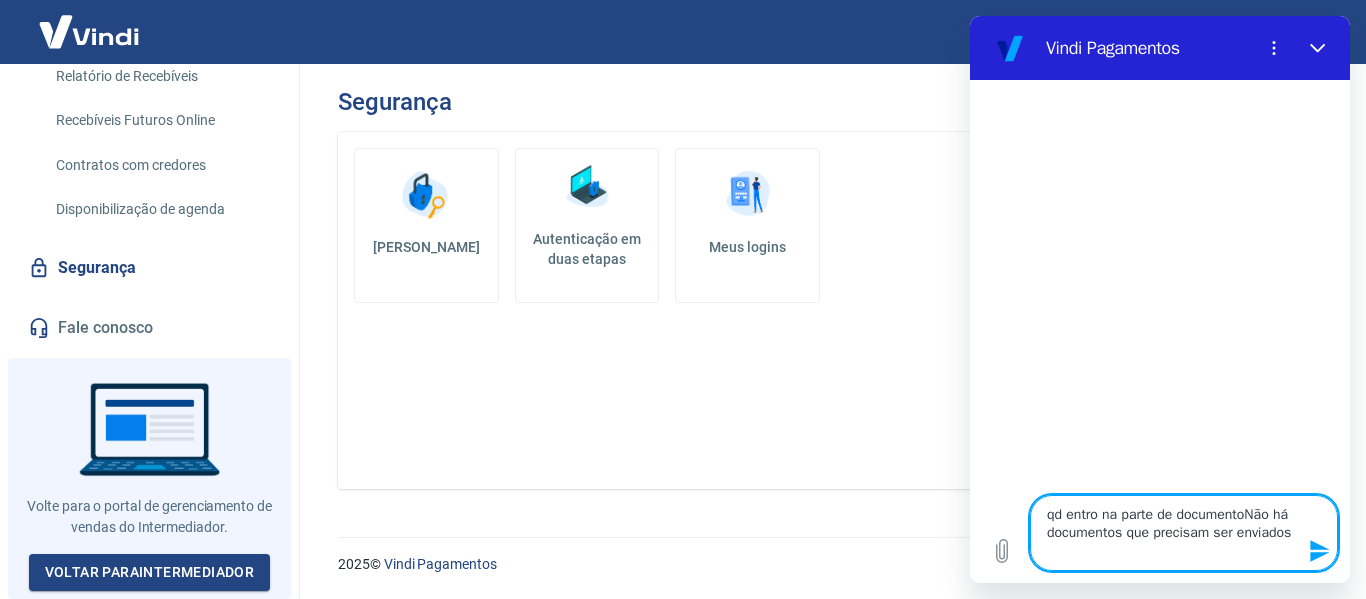 type on "qd entro na parte de documento Não há documentos que precisam ser enviados" 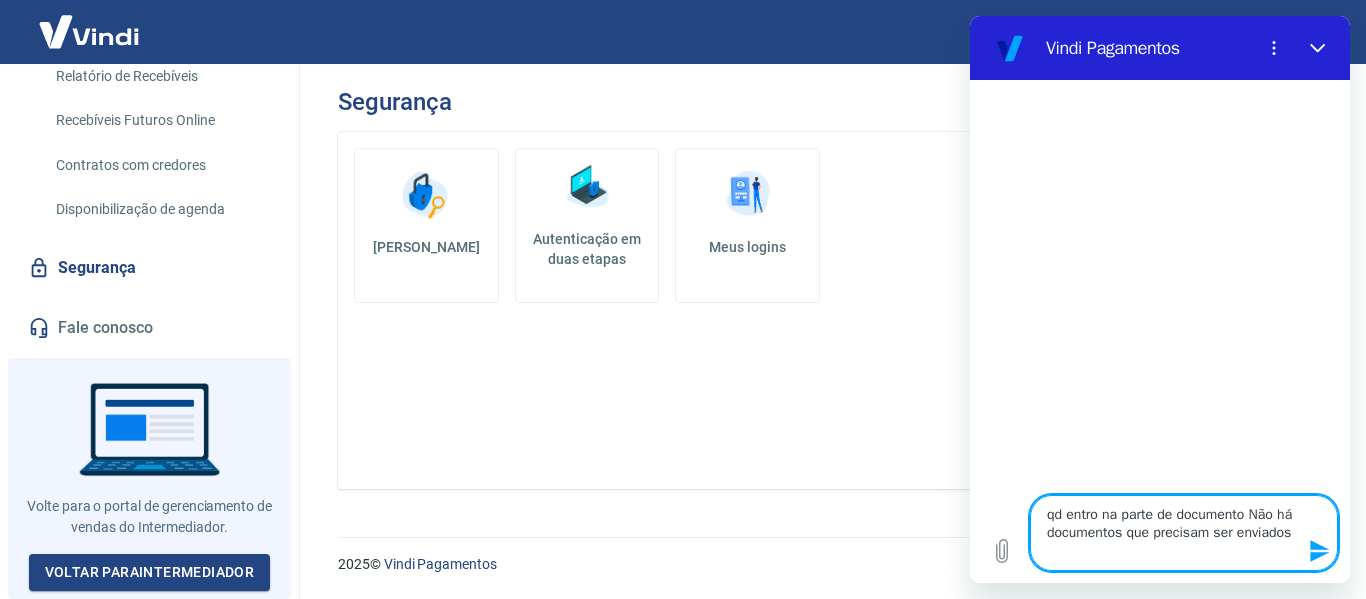 type on "qd entro na parte de documento aNão há documentos que precisam ser enviados" 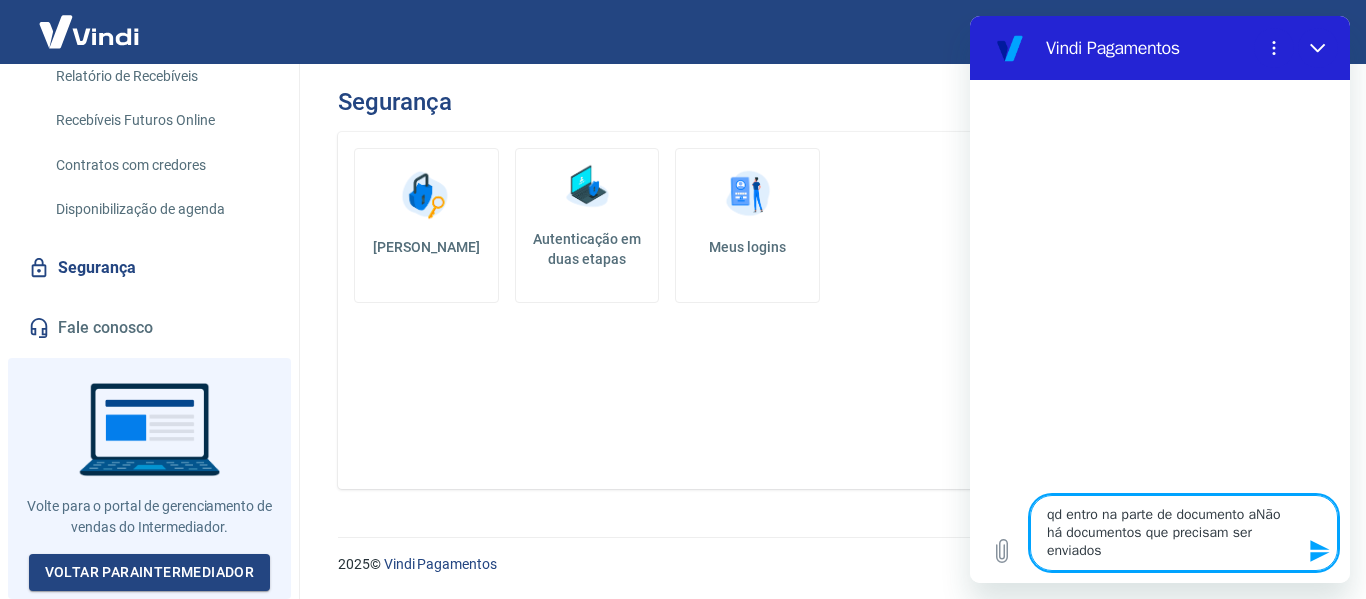 type on "x" 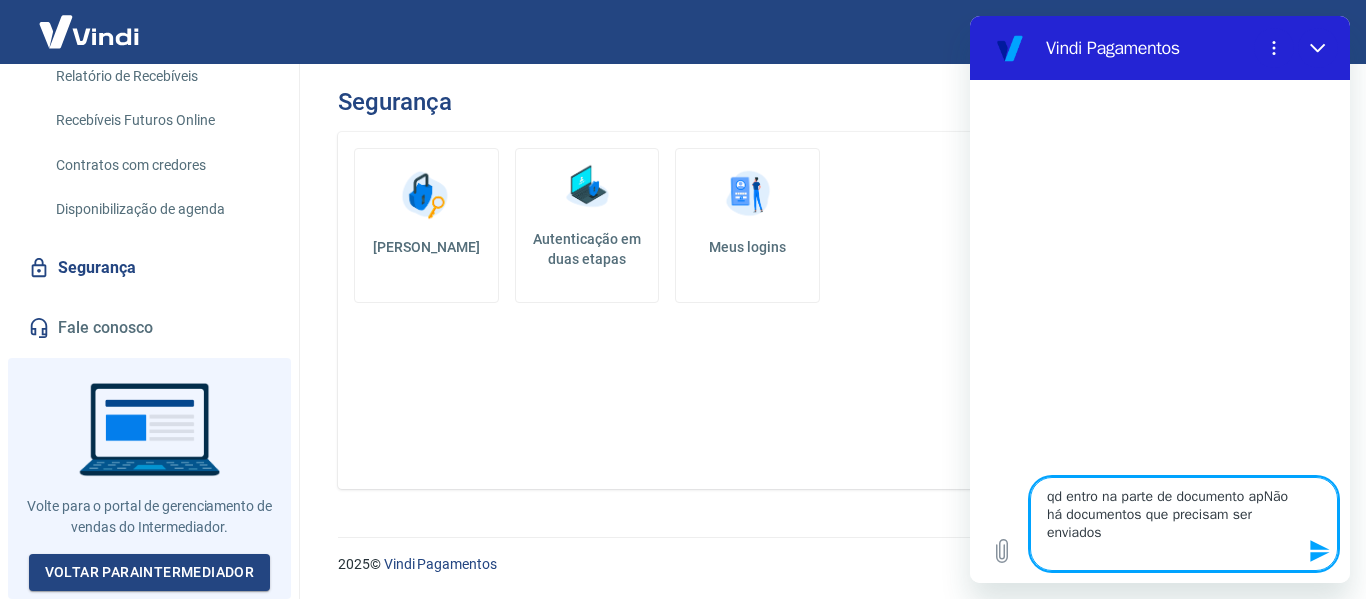 type on "qd entro na parte de documento apaNão há documentos que precisam ser enviados" 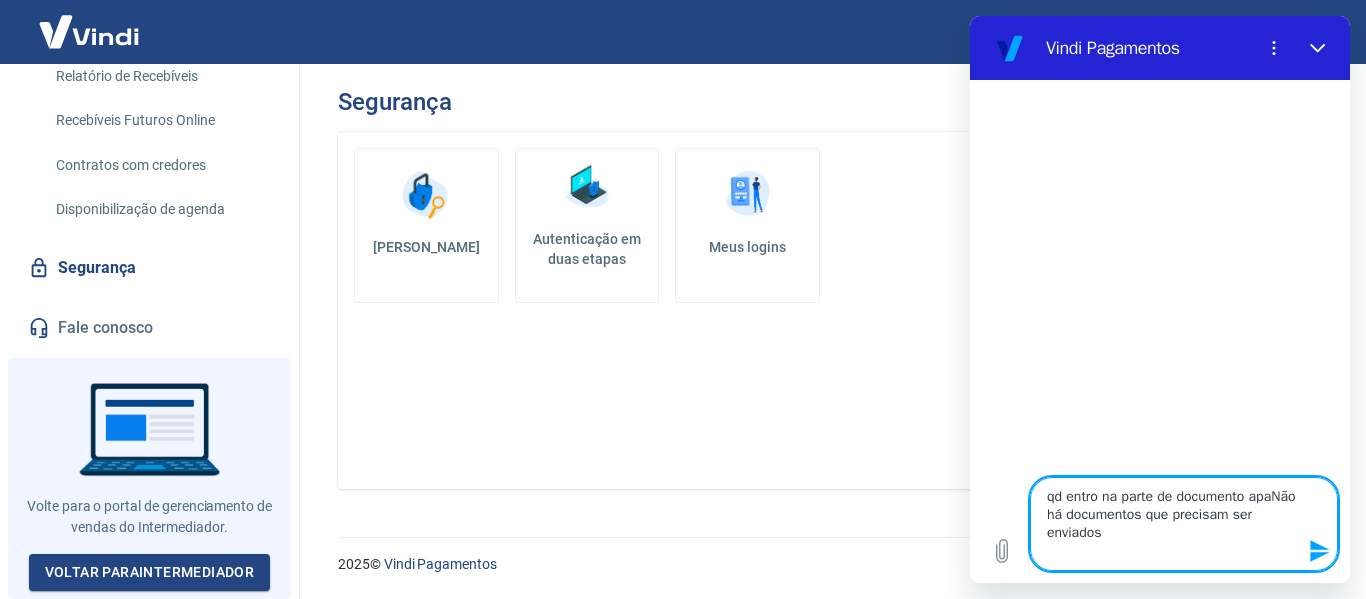 type on "qd entro na parte de documento aparNão há documentos que precisam ser enviados" 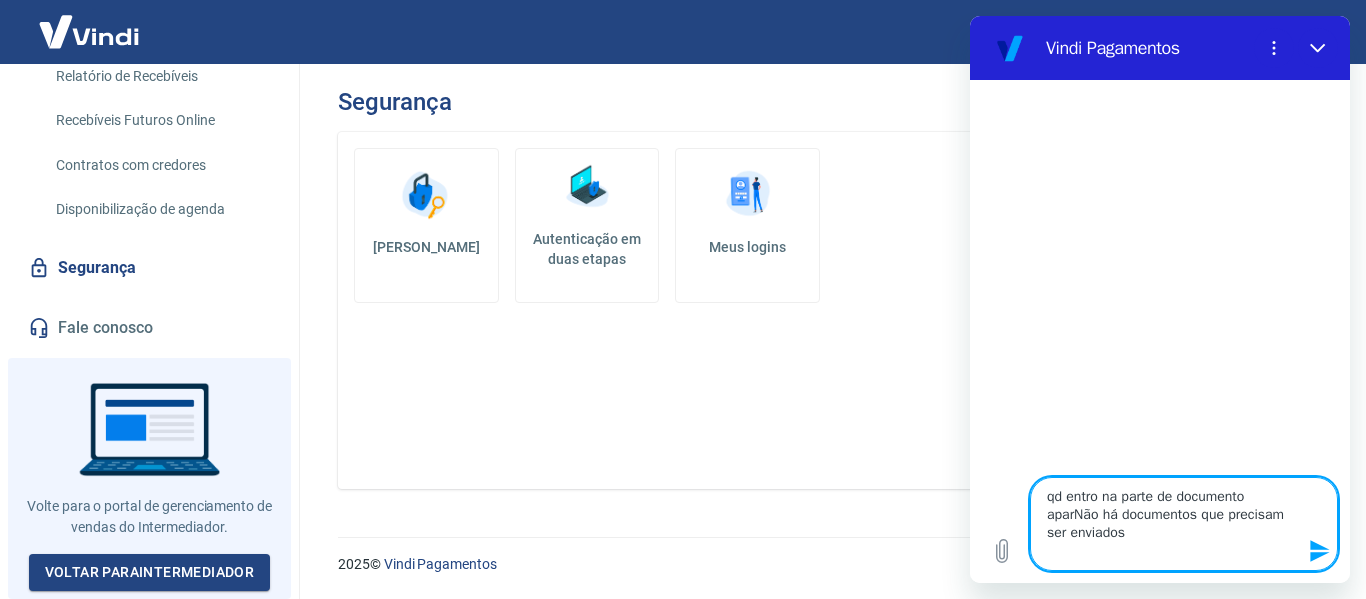 type on "qd entro na parte de documento apareNão há documentos que precisam ser enviados" 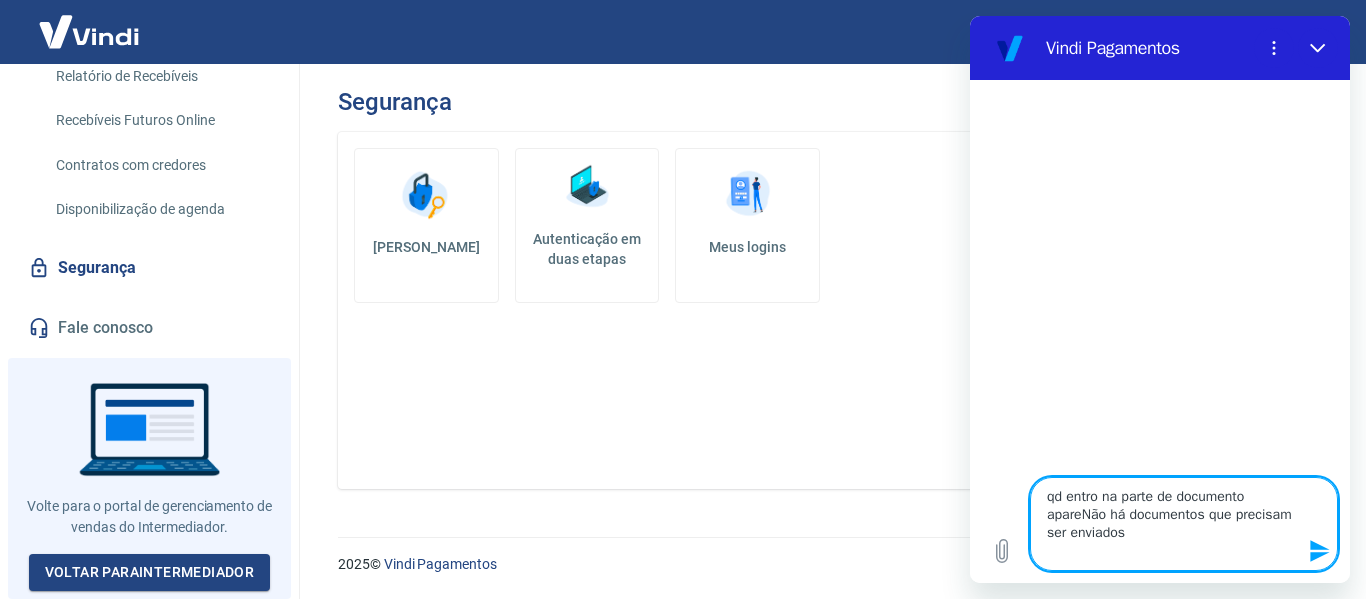 type on "qd entro na parte de documento aparecNão há documentos que precisam ser enviados" 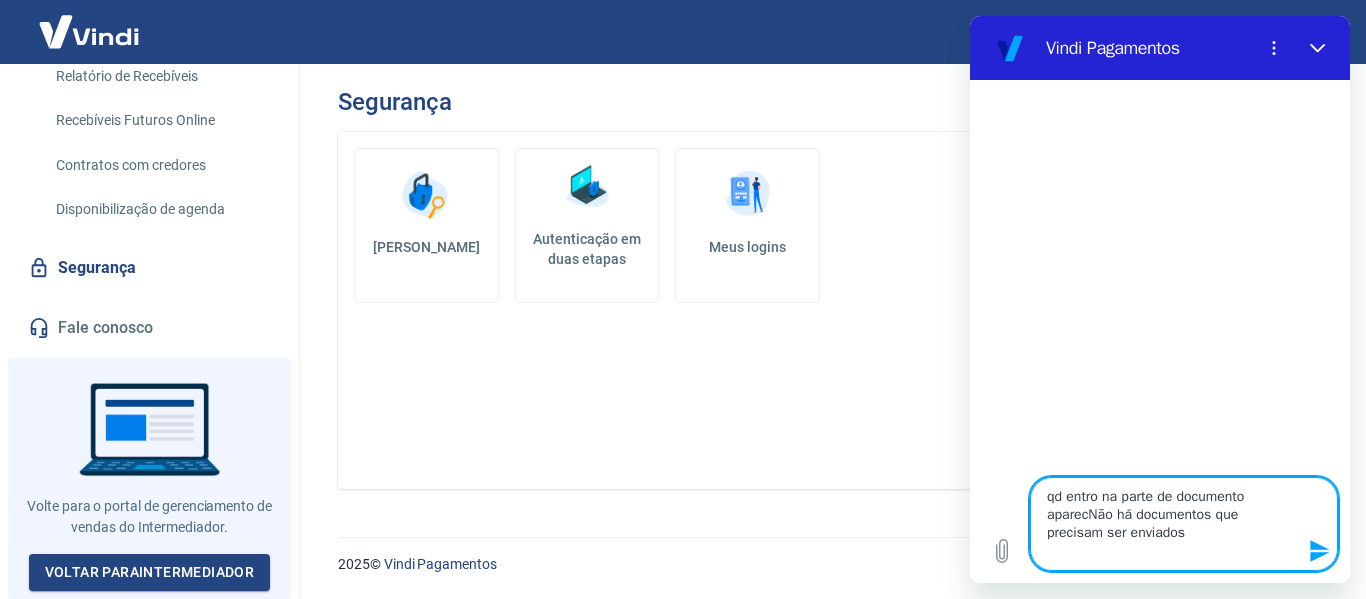 type on "qd entro na parte de documento apareceNão há documentos que precisam ser enviados" 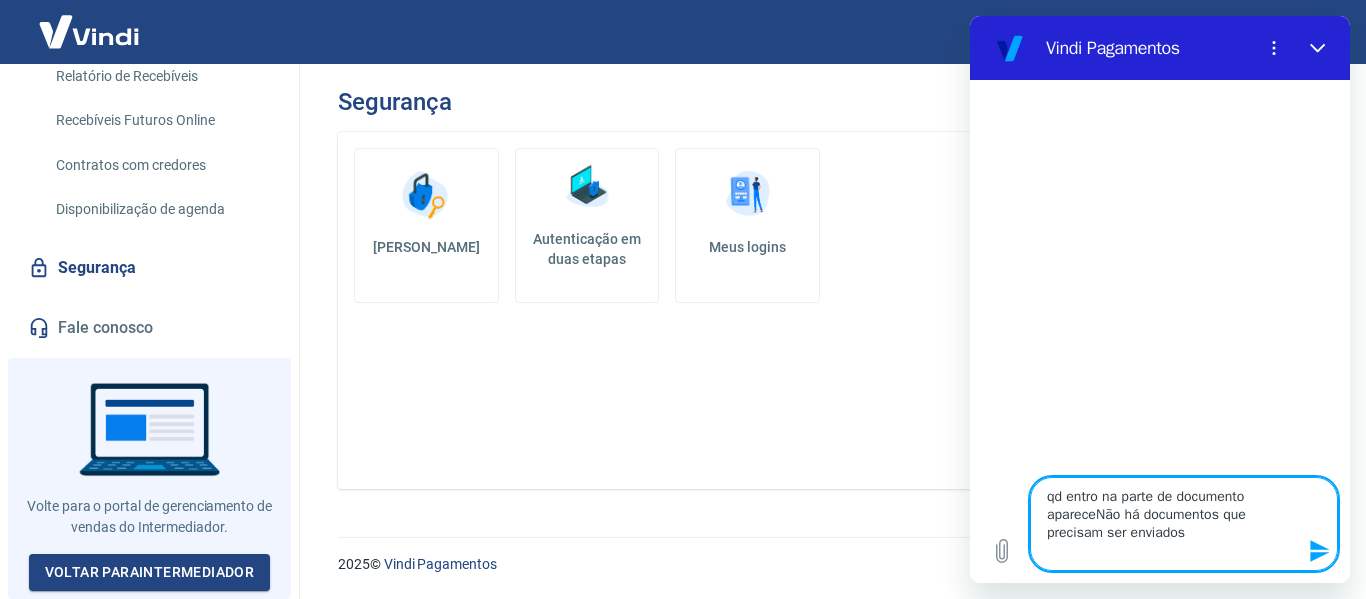type on "x" 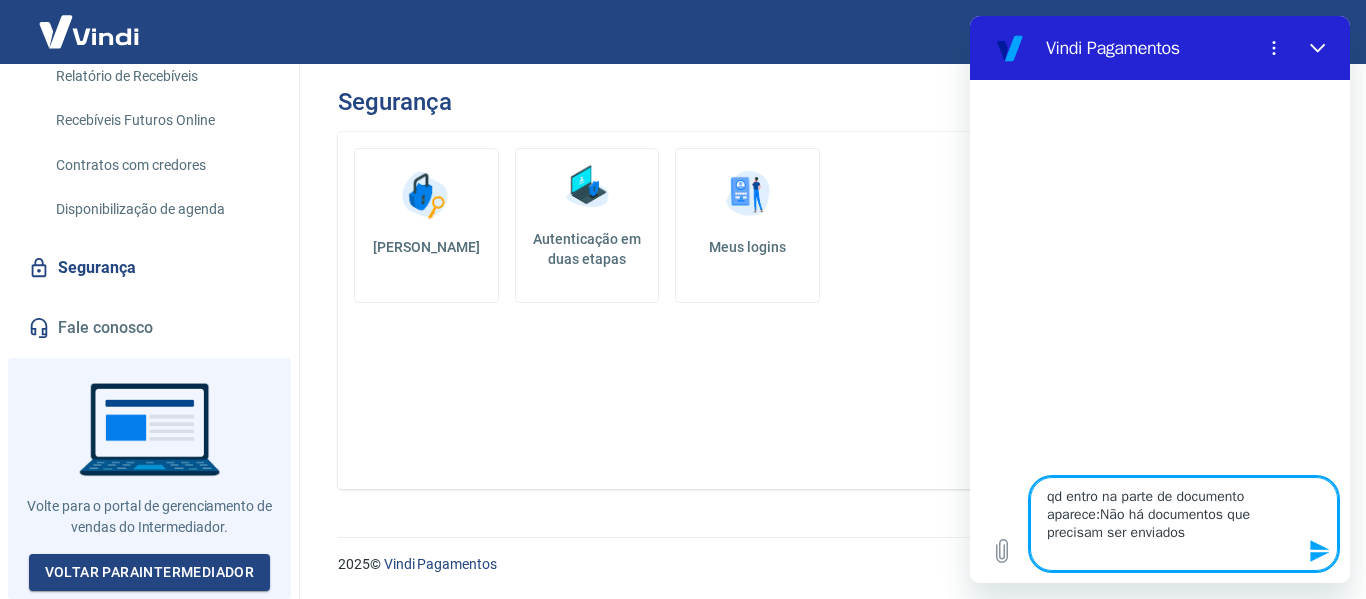 type on "qd entro na parte de documento aparece: Não há documentos que precisam ser enviados" 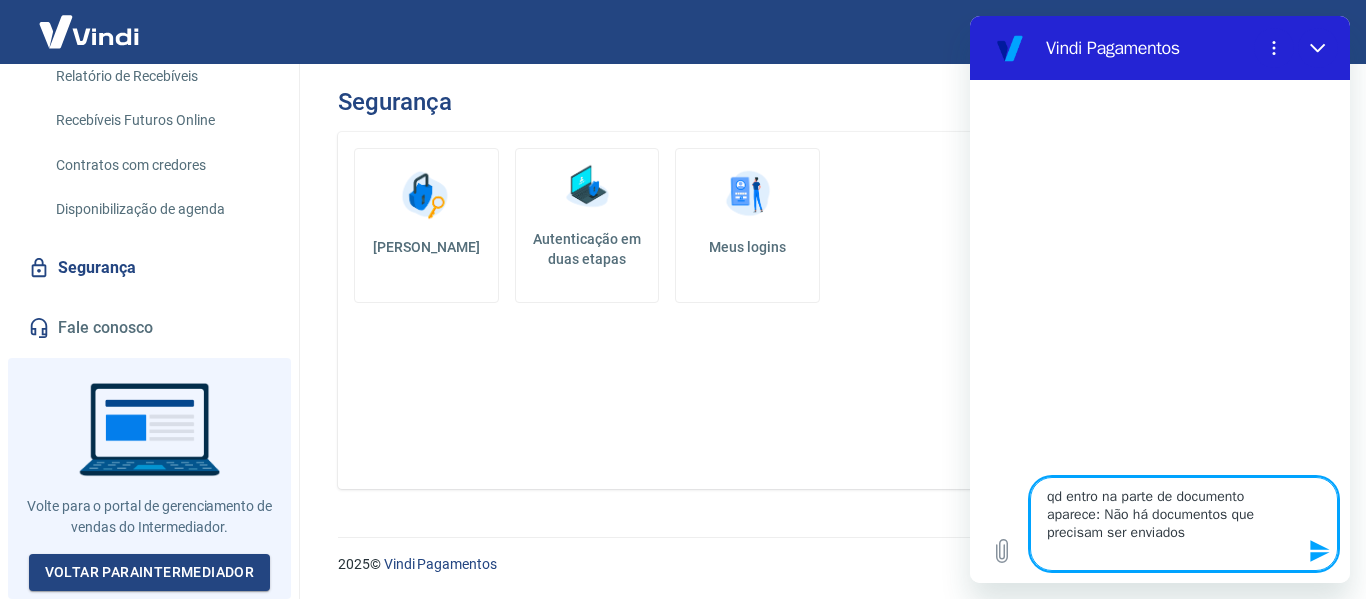 type 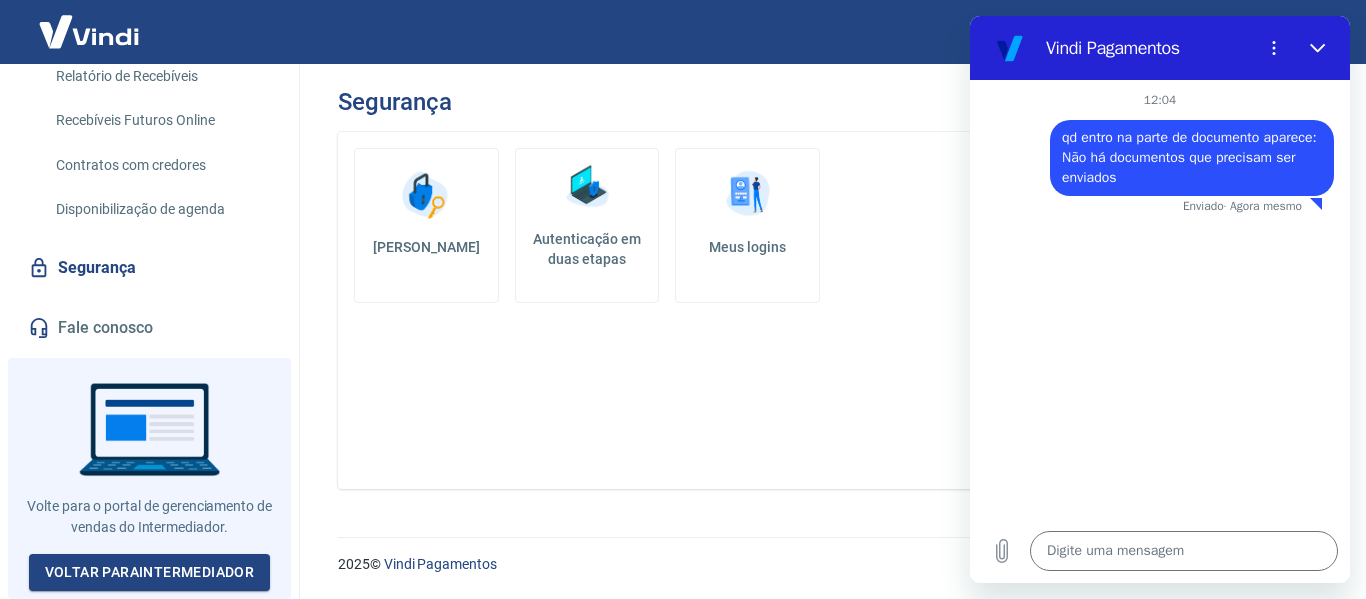 click on "12:04  diz:  qd entro na parte de documento aparece: Não há documentos que precisam ser enviados
Enviado  · Agora mesmo" at bounding box center [1160, 299] 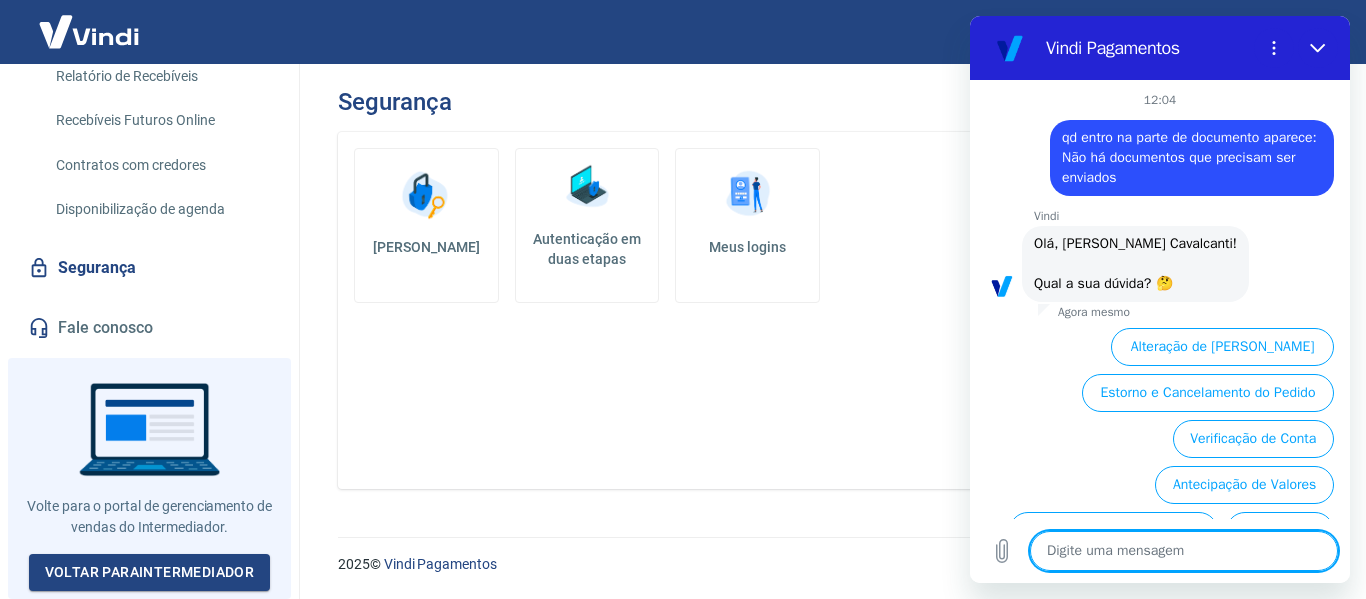 scroll, scrollTop: 194, scrollLeft: 0, axis: vertical 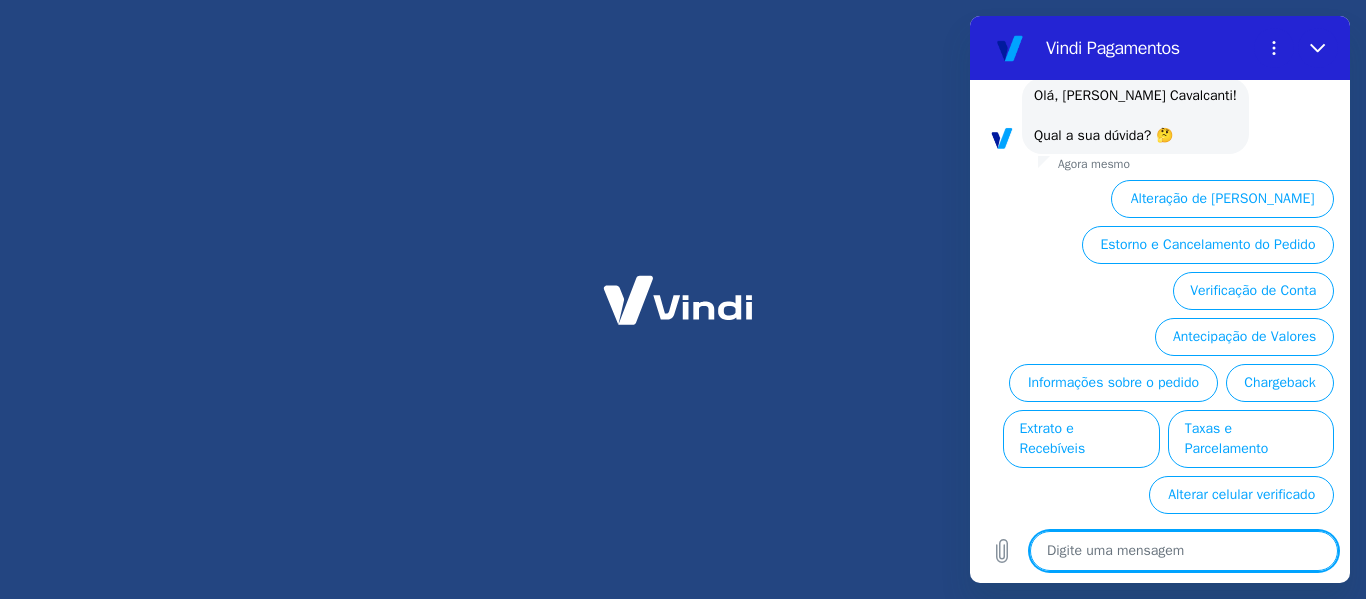 type on "x" 